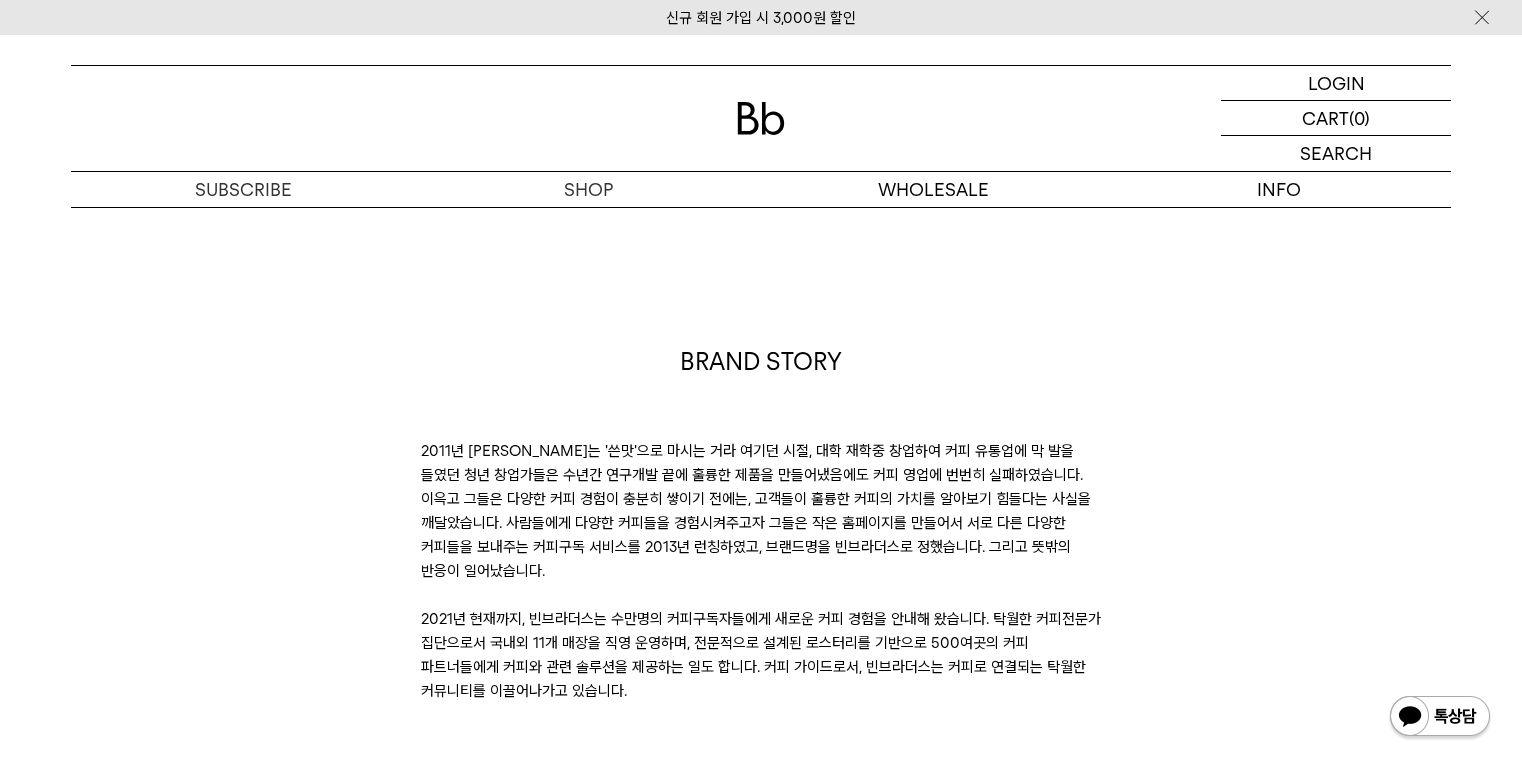 scroll, scrollTop: 80, scrollLeft: 0, axis: vertical 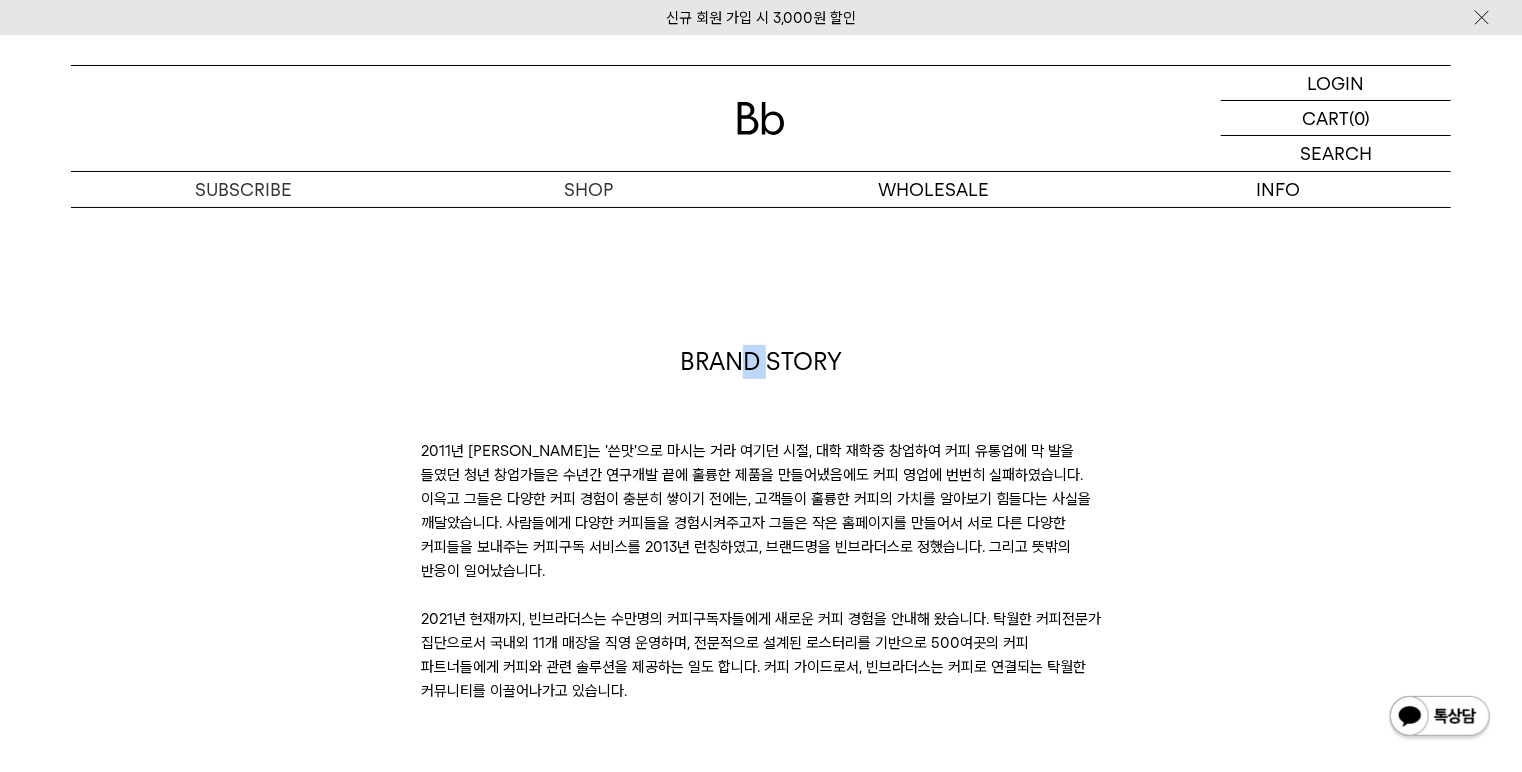 drag, startPoint x: 740, startPoint y: 358, endPoint x: 765, endPoint y: 372, distance: 28.653097 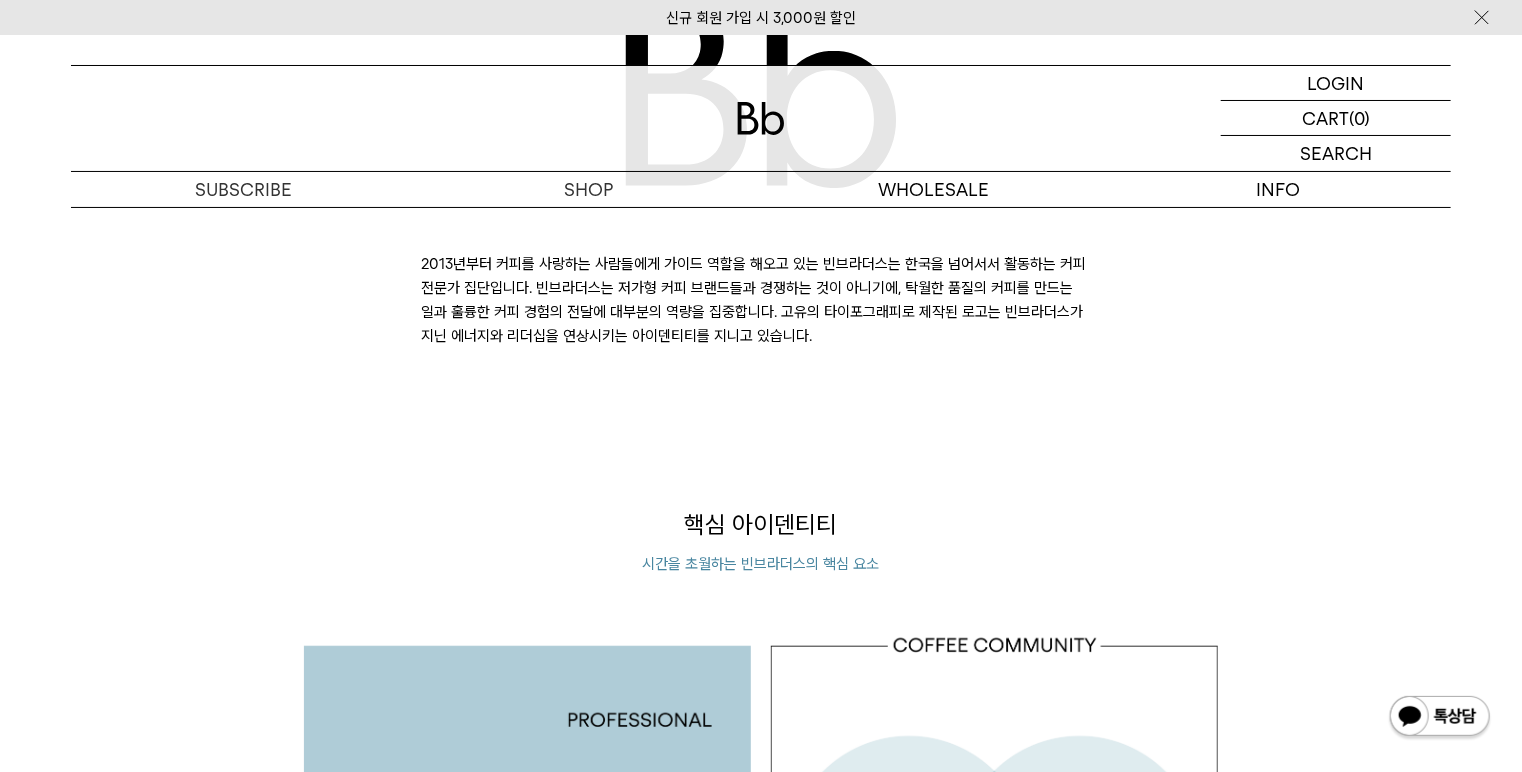 scroll, scrollTop: 1120, scrollLeft: 0, axis: vertical 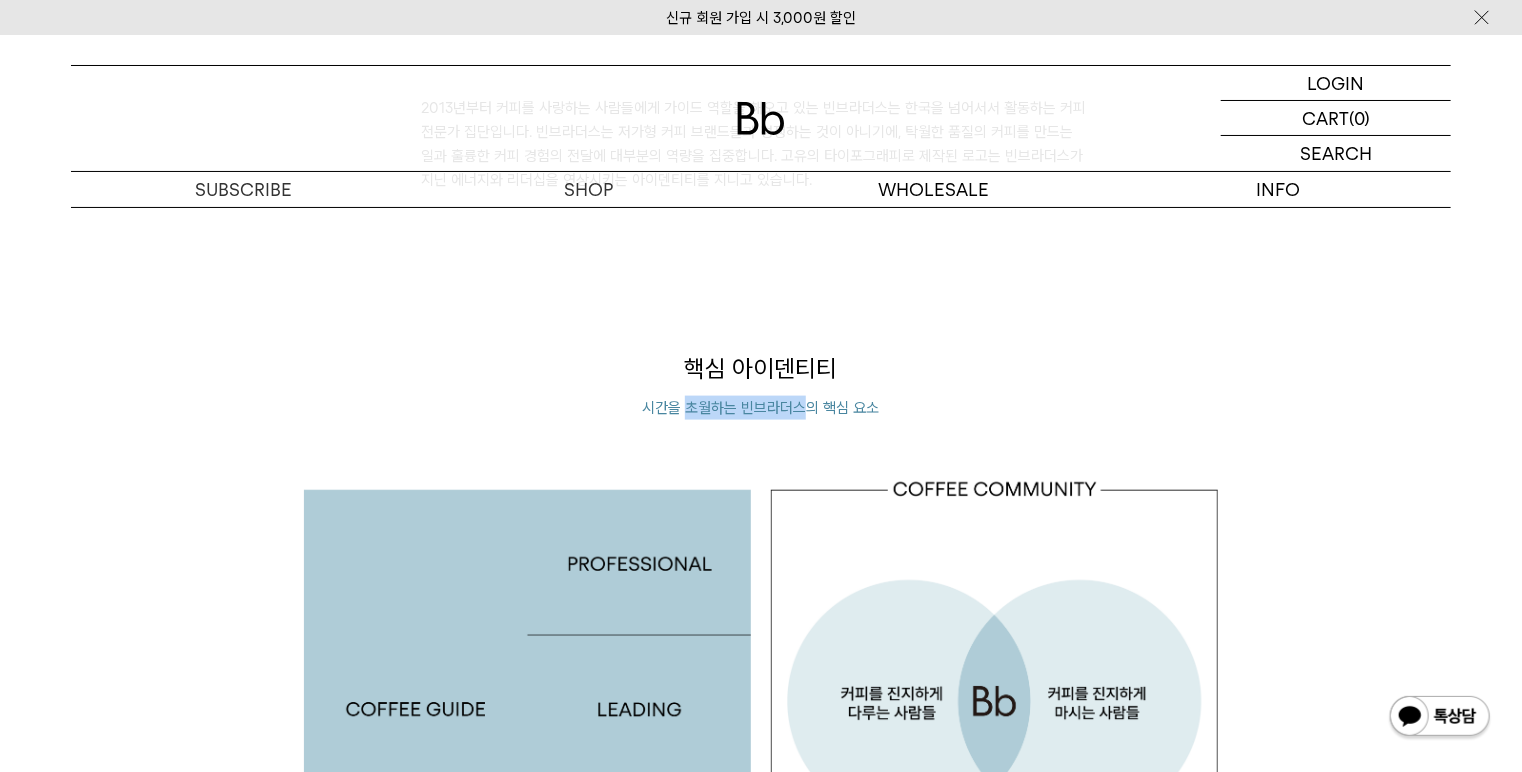 drag, startPoint x: 807, startPoint y: 380, endPoint x: 687, endPoint y: 388, distance: 120.26637 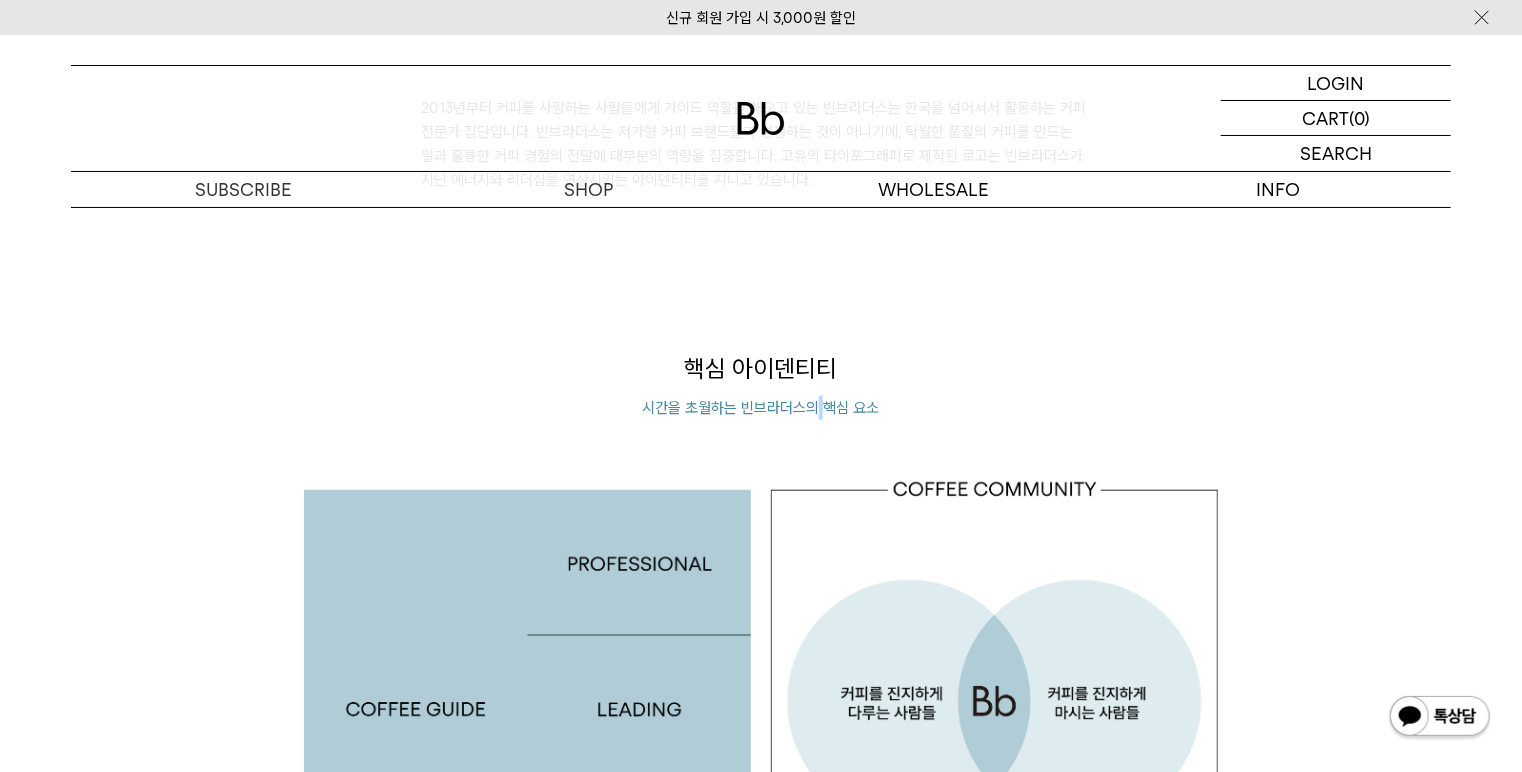 click on "시간을 초월하는 빈브라더스의 핵심 요소" at bounding box center [760, 408] 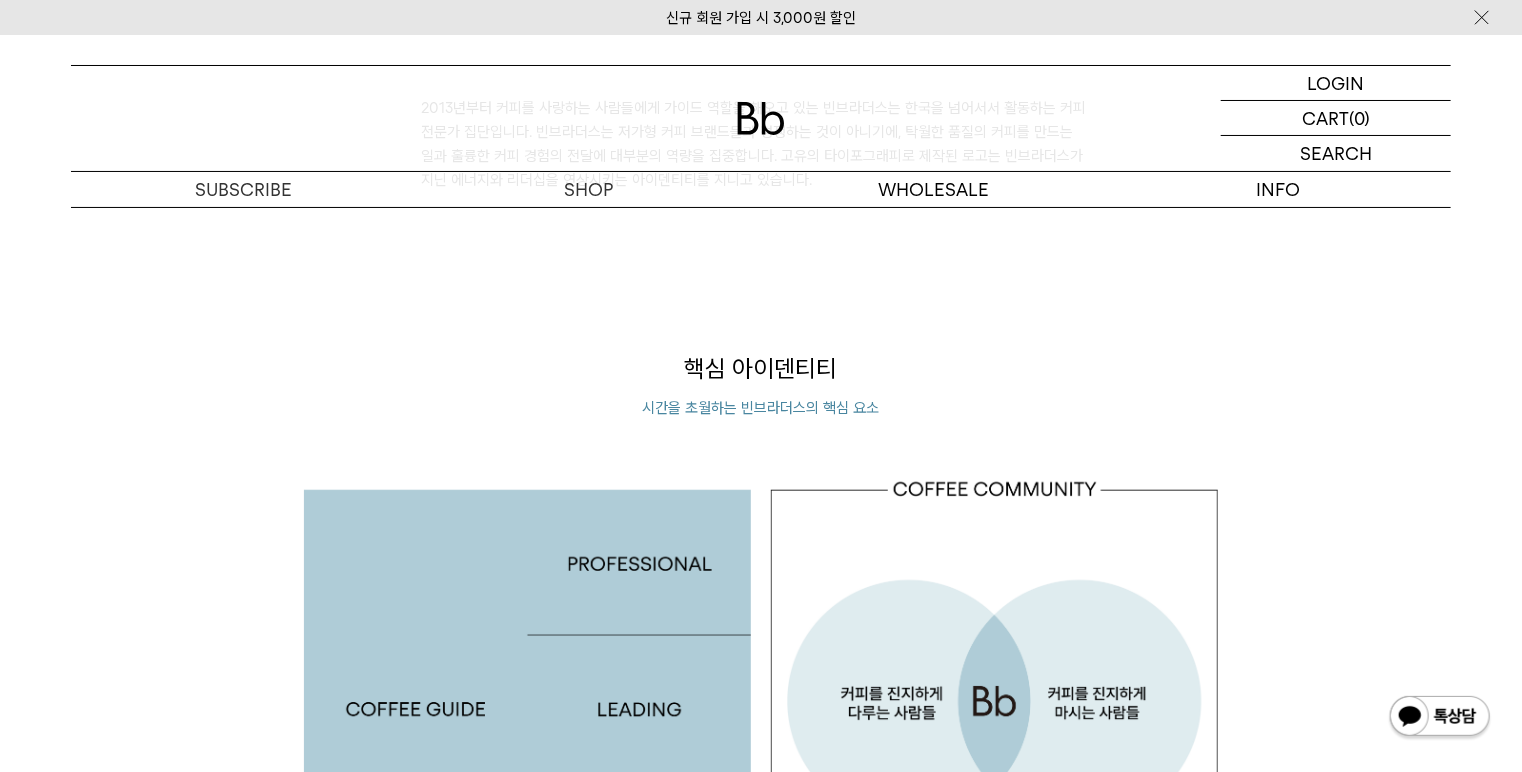 click on "시간을 초월하는 빈브라더스의 핵심 요소" at bounding box center (760, 408) 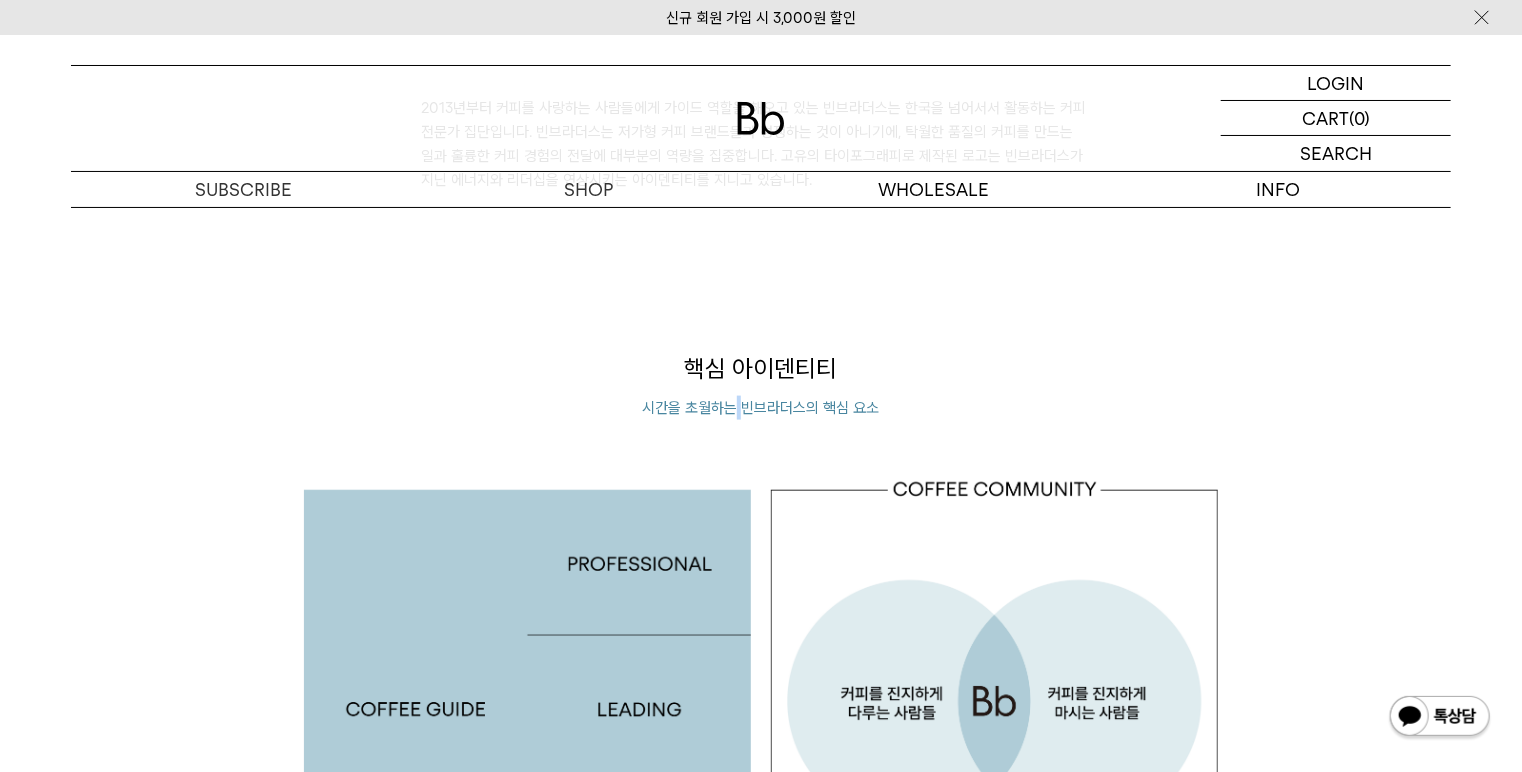 drag, startPoint x: 733, startPoint y: 388, endPoint x: 787, endPoint y: 388, distance: 54 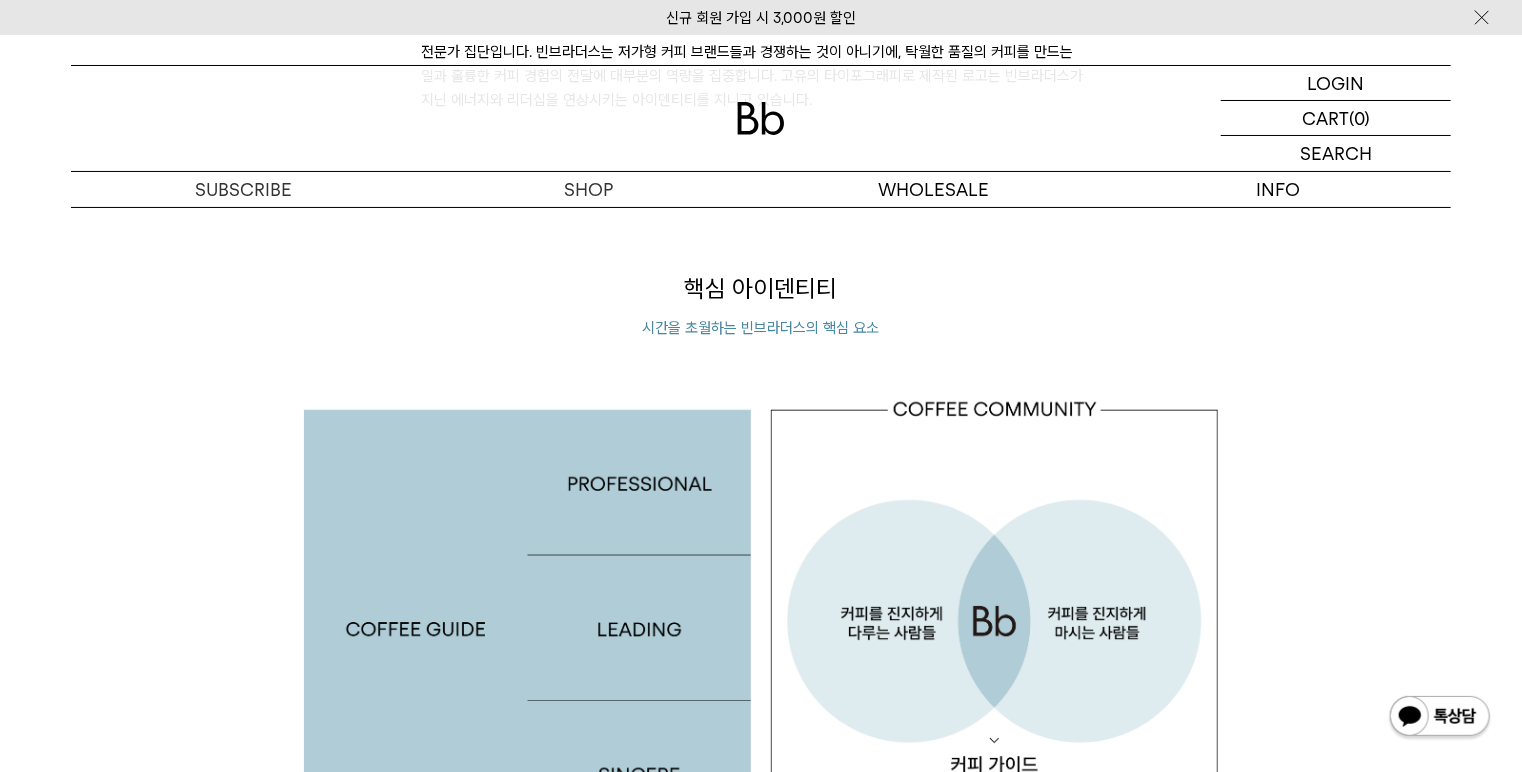 click on "핵심 아이덴티티
시간을 초월하는 빈브라더스의 핵심 요소
커피 가이드 - 활기차게 업계를 선도하는 커피 전문가
팀
커피 전문가들로 구성된 빈브라더스는
커피 커뮤니티를 이끄는 커피가이드로서,
탁월한 커피 및 커피 경험을 꾸준히 선도합니다.
관계" at bounding box center (760, 627) 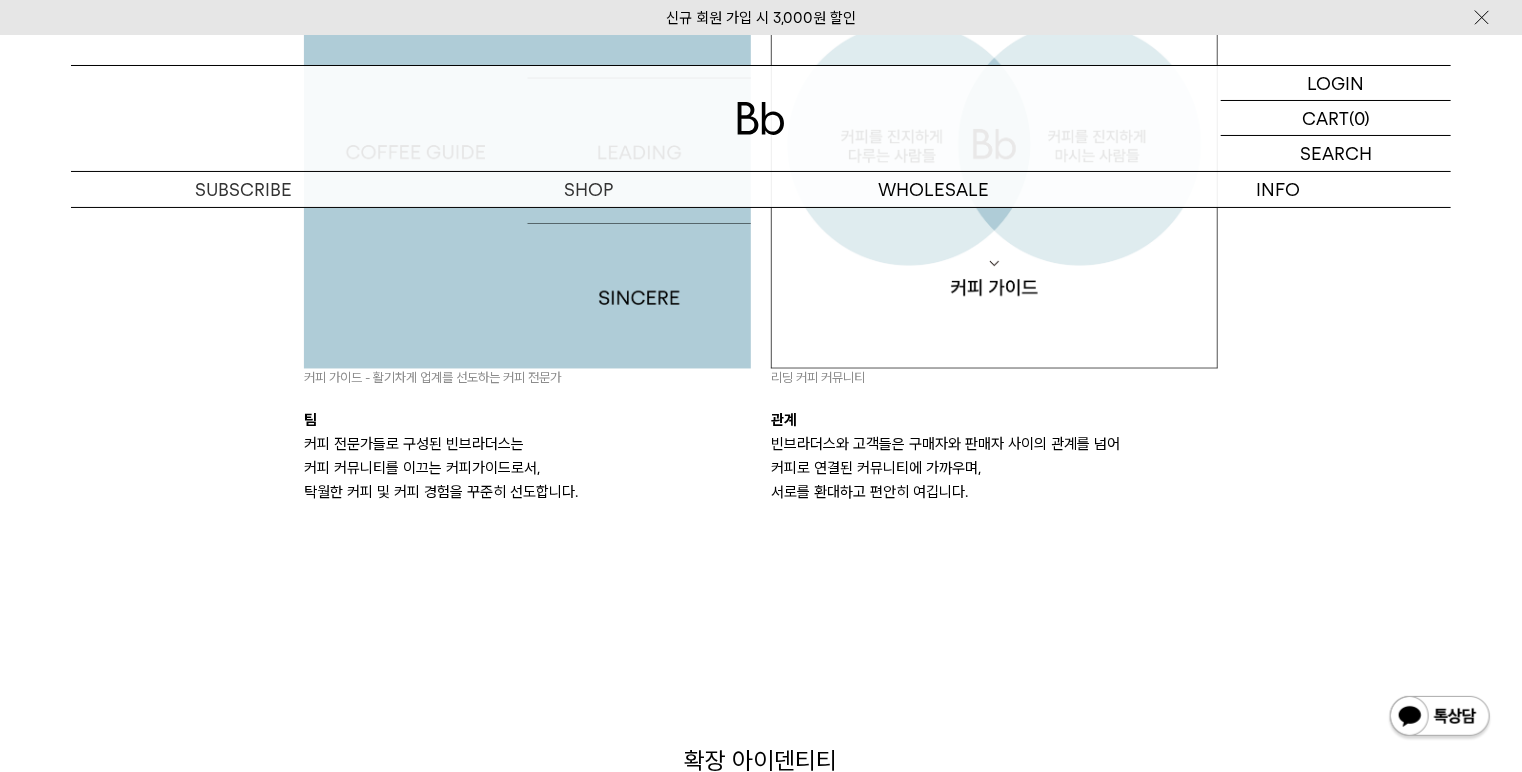 scroll, scrollTop: 1680, scrollLeft: 0, axis: vertical 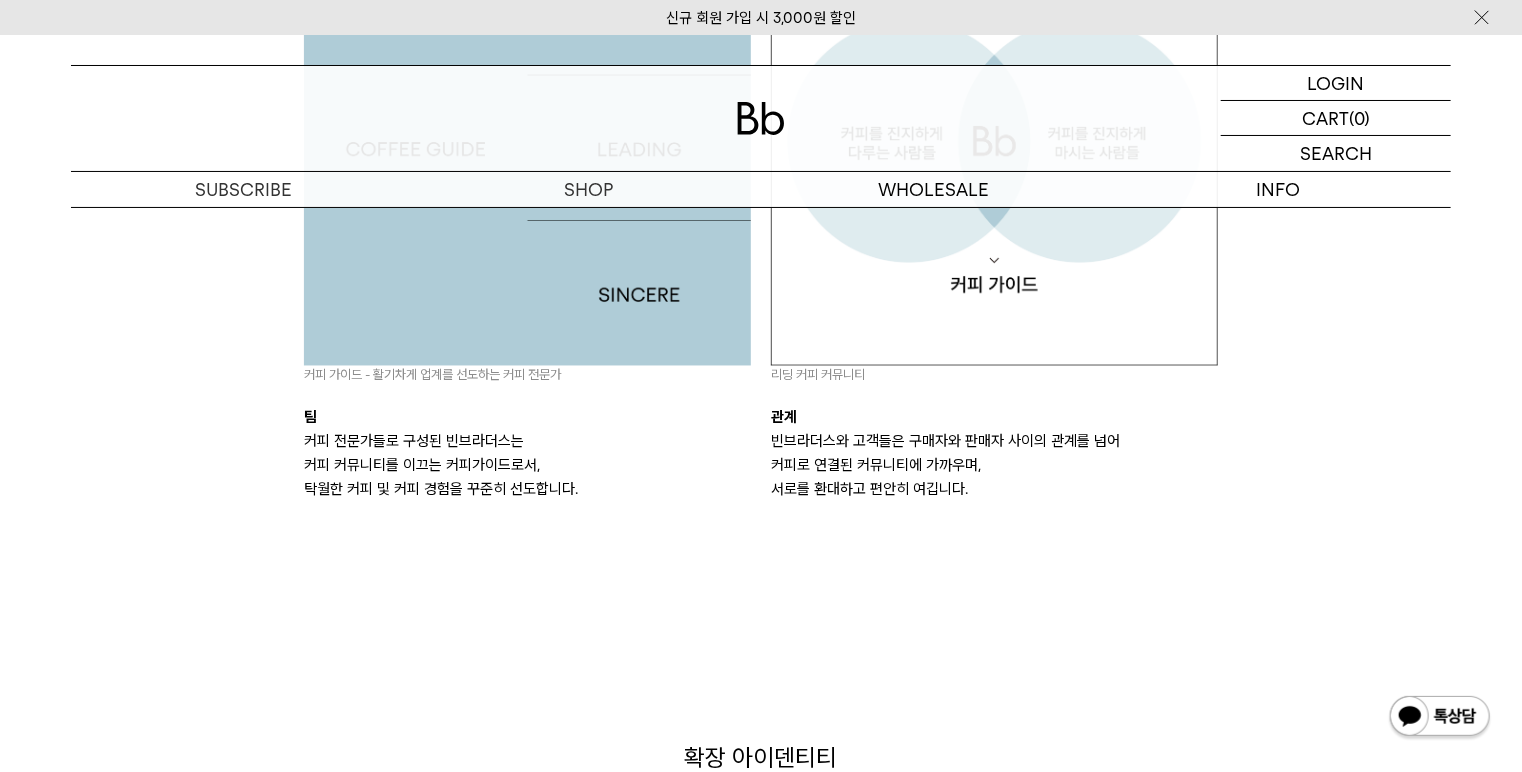 click on "핵심 아이덴티티
시간을 초월하는 빈브라더스의 핵심 요소
커피 가이드 - 활기차게 업계를 선도하는 커피 전문가
팀
커피 전문가들로 구성된 빈브라더스는
커피 커뮤니티를 이끄는 커피가이드로서,
탁월한 커피 및 커피 경험을 꾸준히 선도합니다.
리딩 커피 커뮤니티" at bounding box center [760, 187] 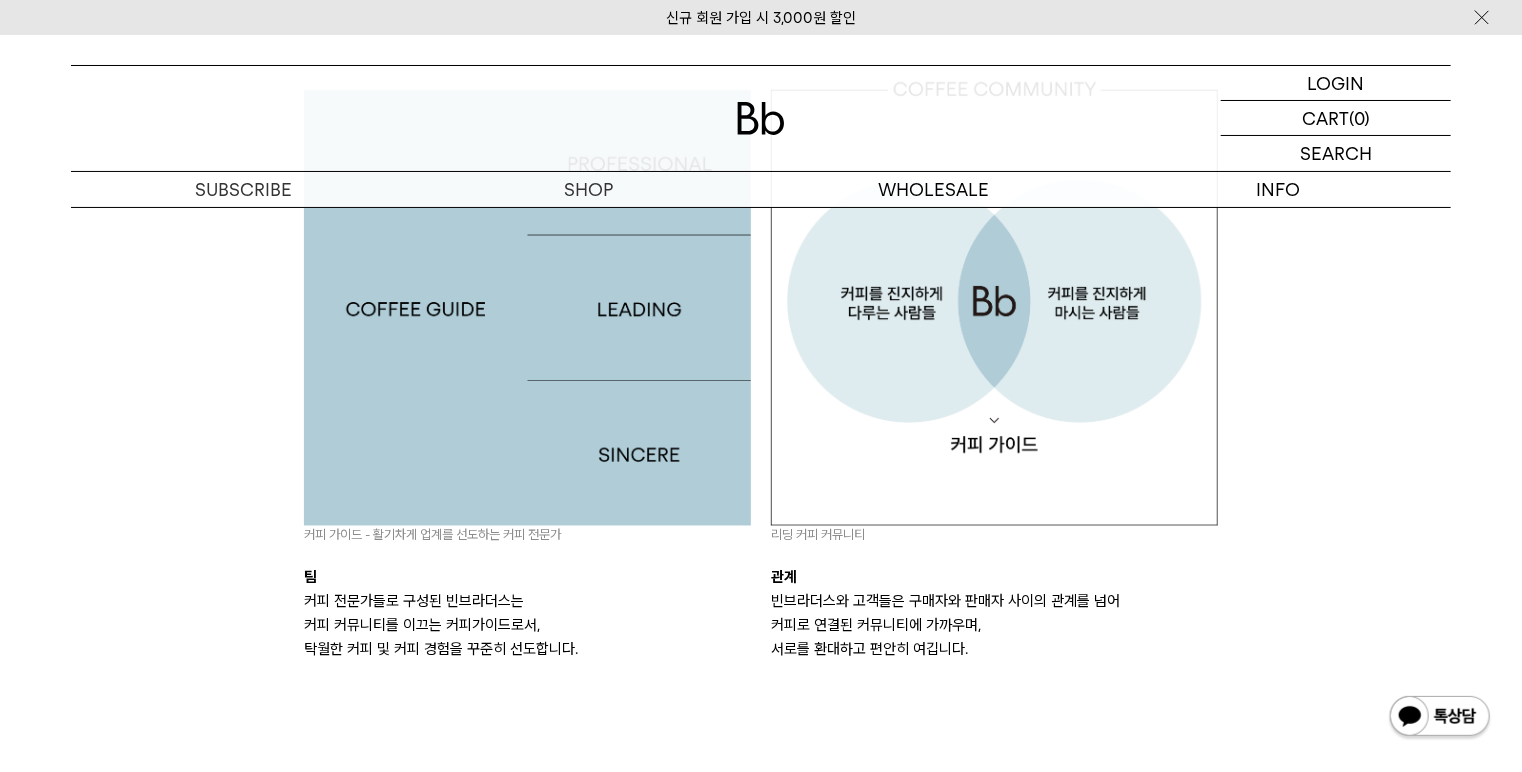scroll, scrollTop: 1440, scrollLeft: 0, axis: vertical 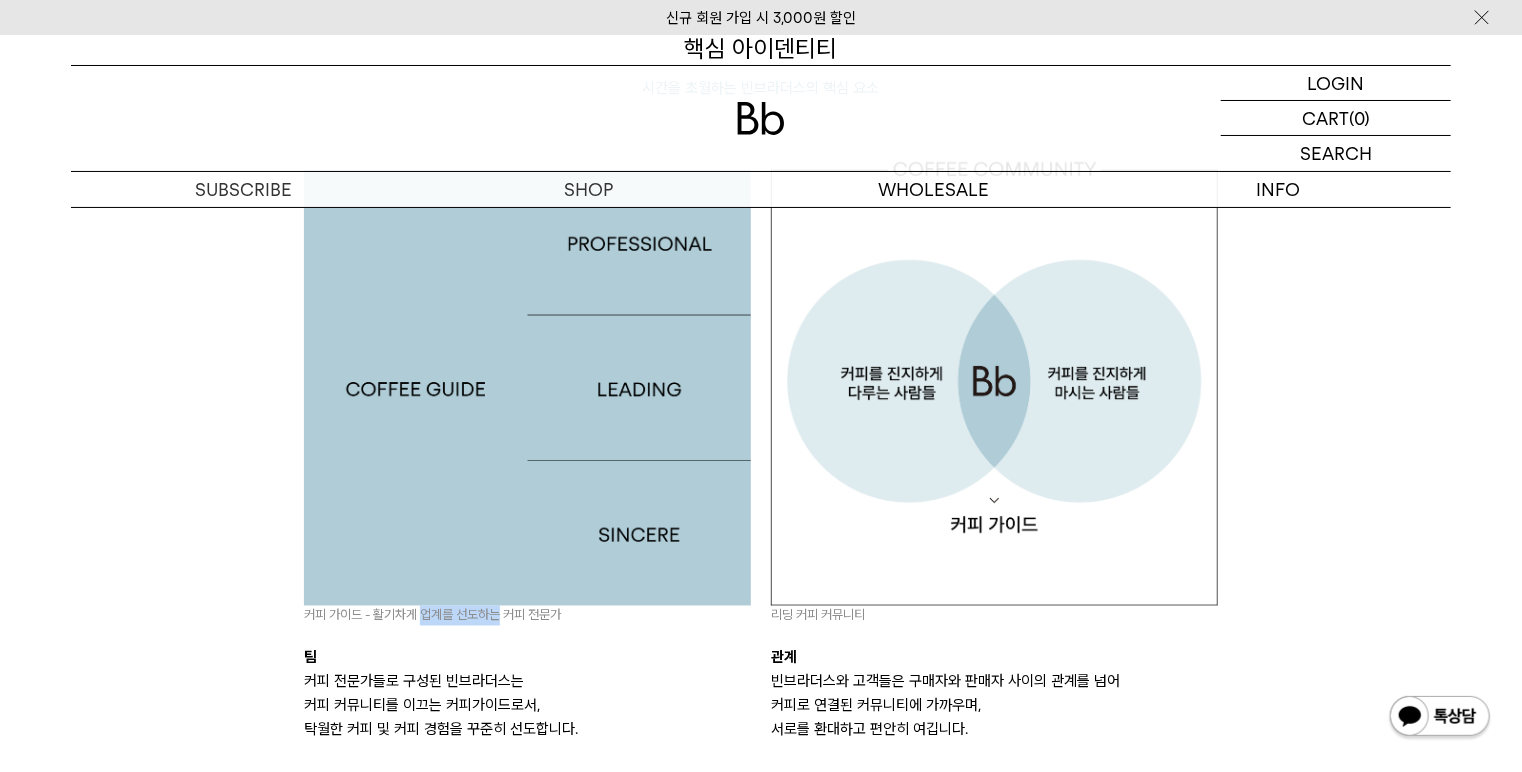 drag, startPoint x: 500, startPoint y: 592, endPoint x: 414, endPoint y: 592, distance: 86 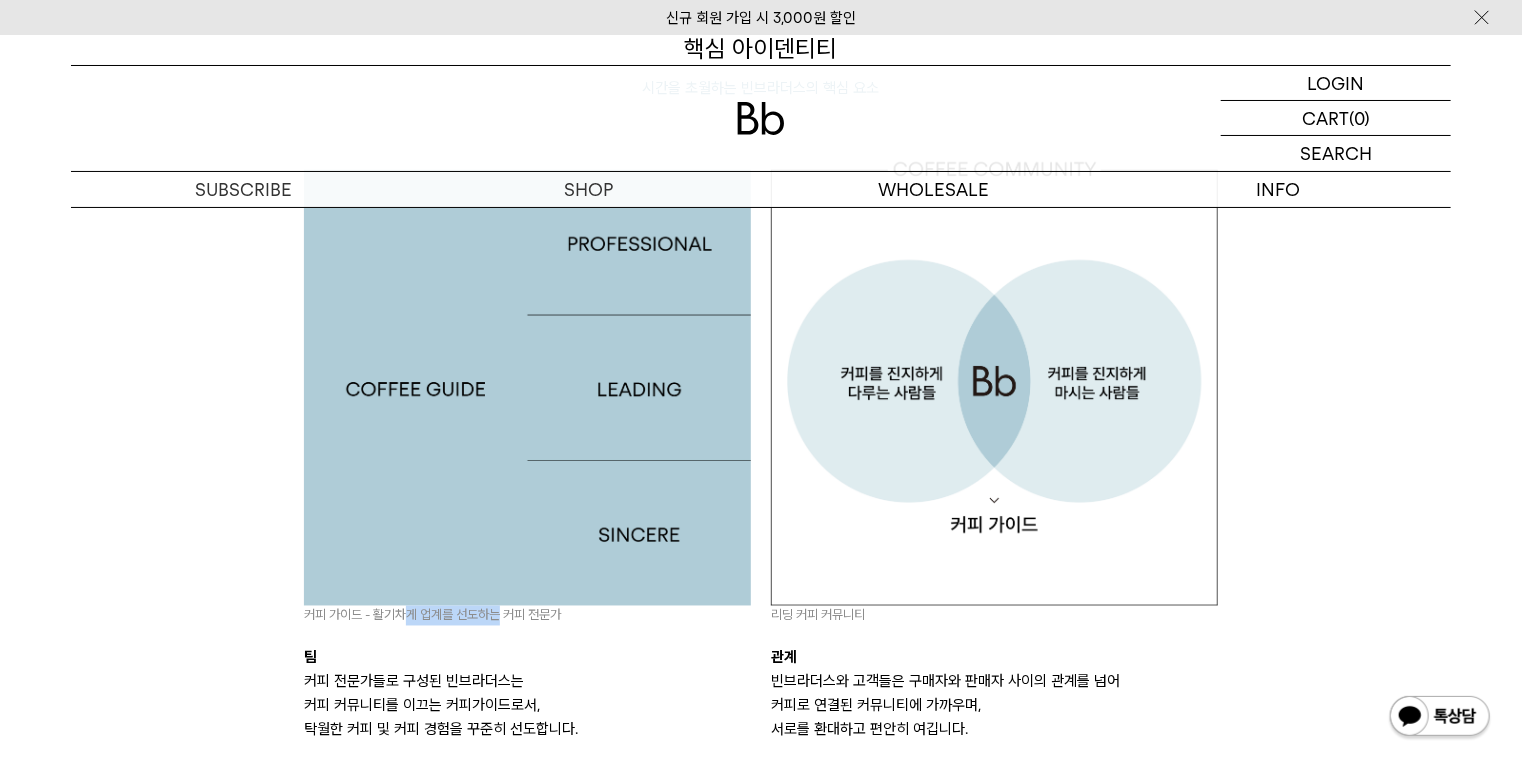 click on "커피 가이드 - 활기차게 업계를 선도하는 커피 전문가" at bounding box center [527, 616] 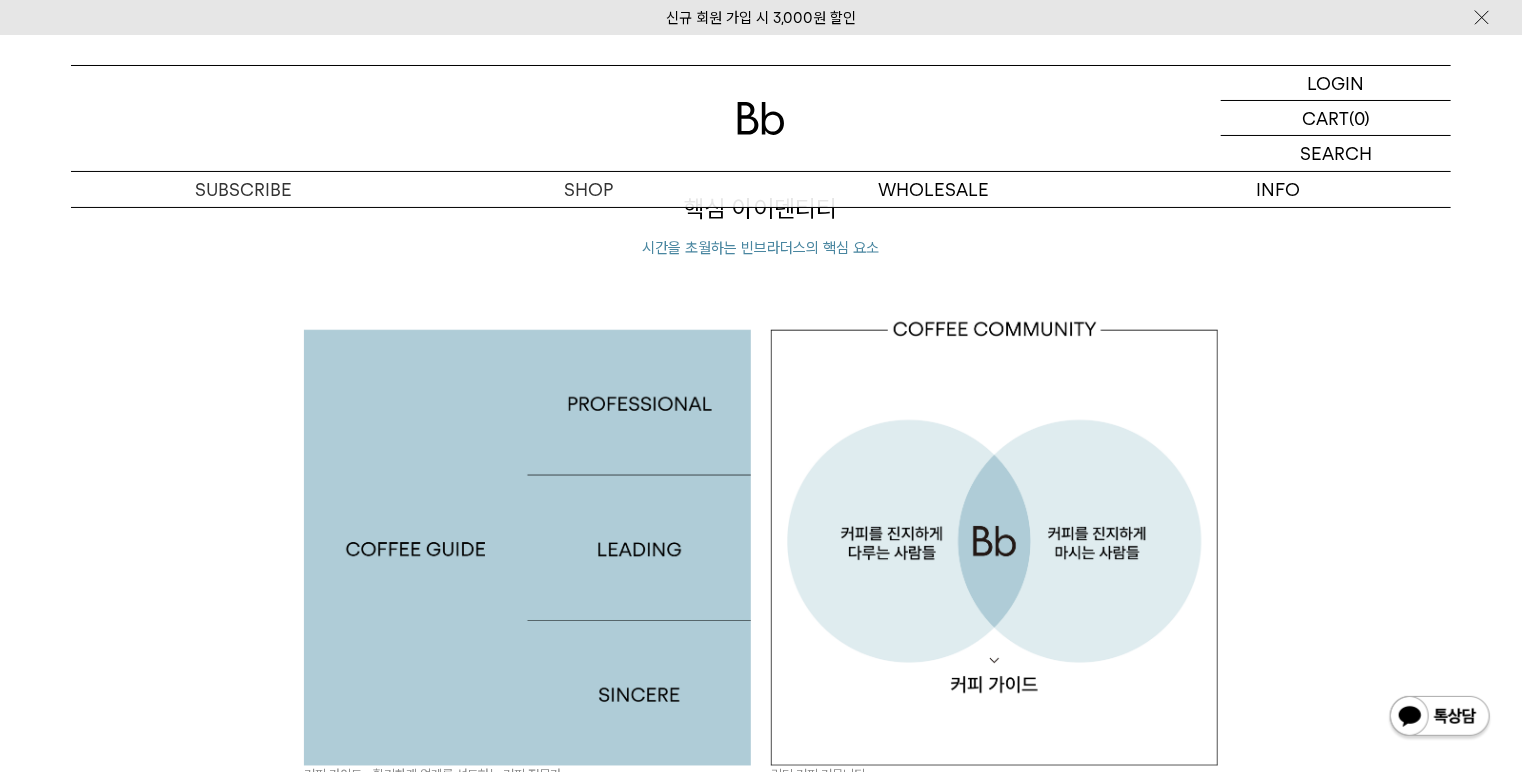 scroll, scrollTop: 1200, scrollLeft: 0, axis: vertical 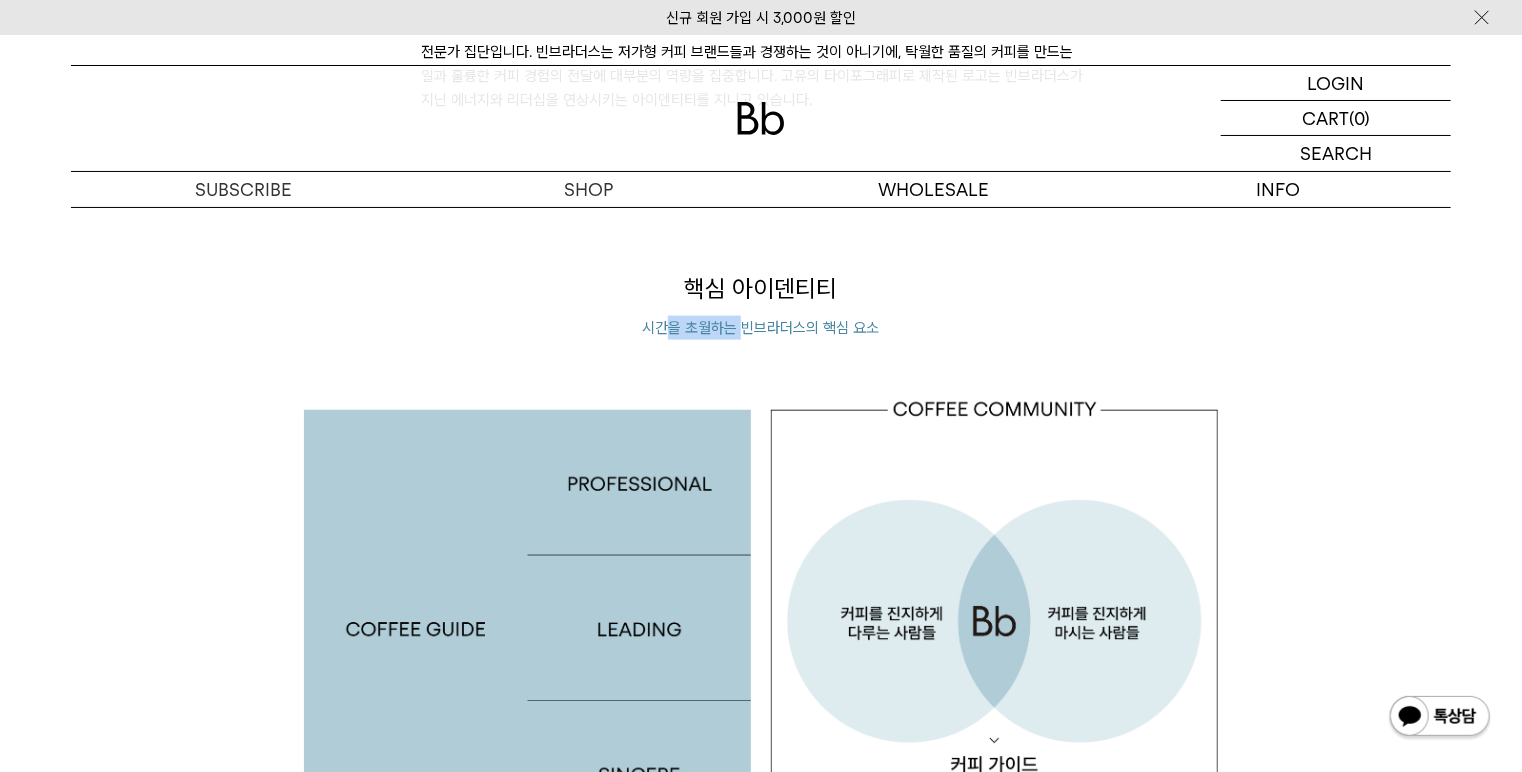 drag, startPoint x: 707, startPoint y: 300, endPoint x: 660, endPoint y: 300, distance: 47 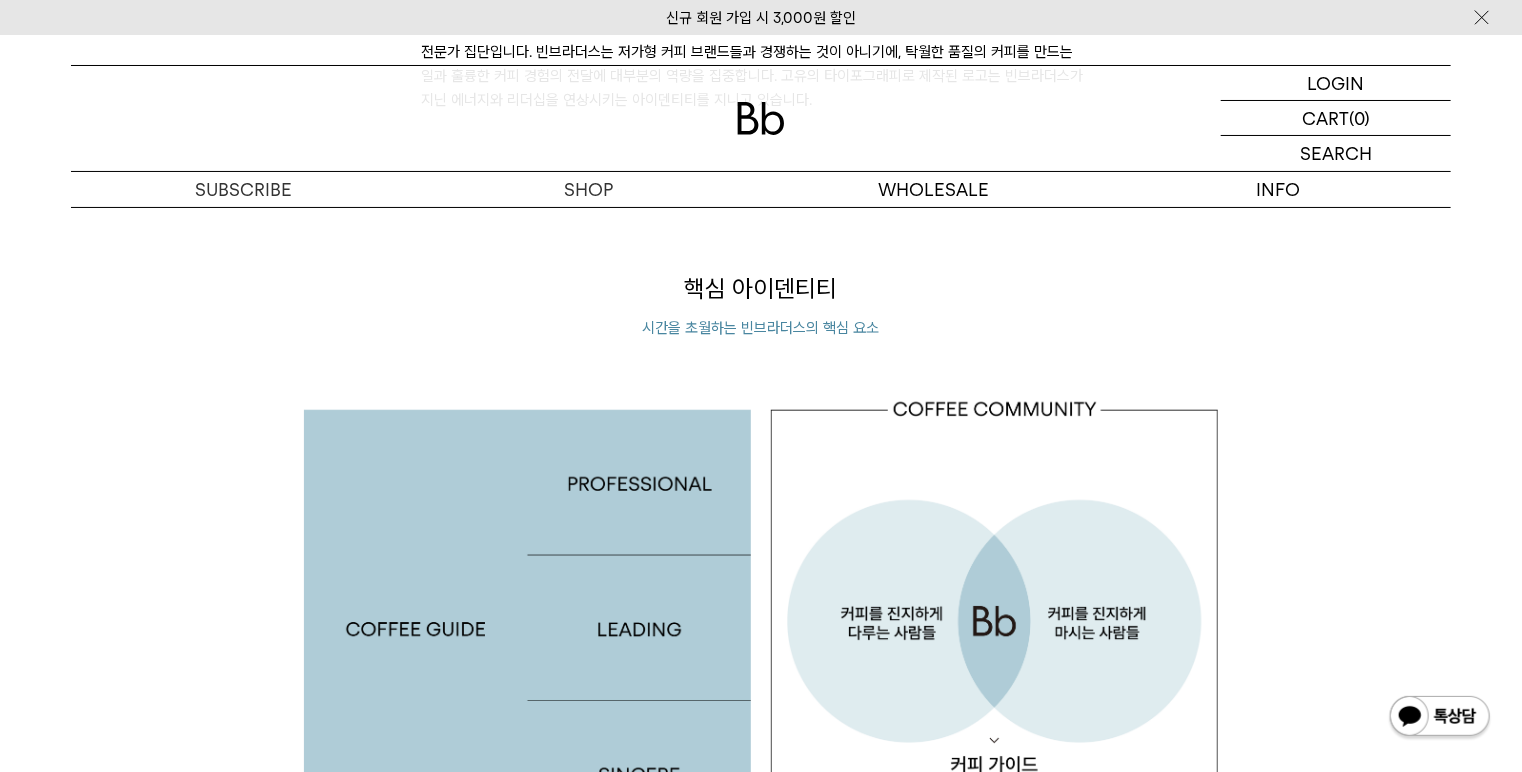 click on "핵심 아이덴티티
시간을 초월하는 빈브라더스의 핵심 요소
커피 가이드 - 활기차게 업계를 선도하는 커피 전문가
팀
커피 전문가들로 구성된 빈브라더스는
커피 커뮤니티를 이끄는 커피가이드로서,
탁월한 커피 및 커피 경험을 꾸준히 선도합니다.
관계" at bounding box center [760, 627] 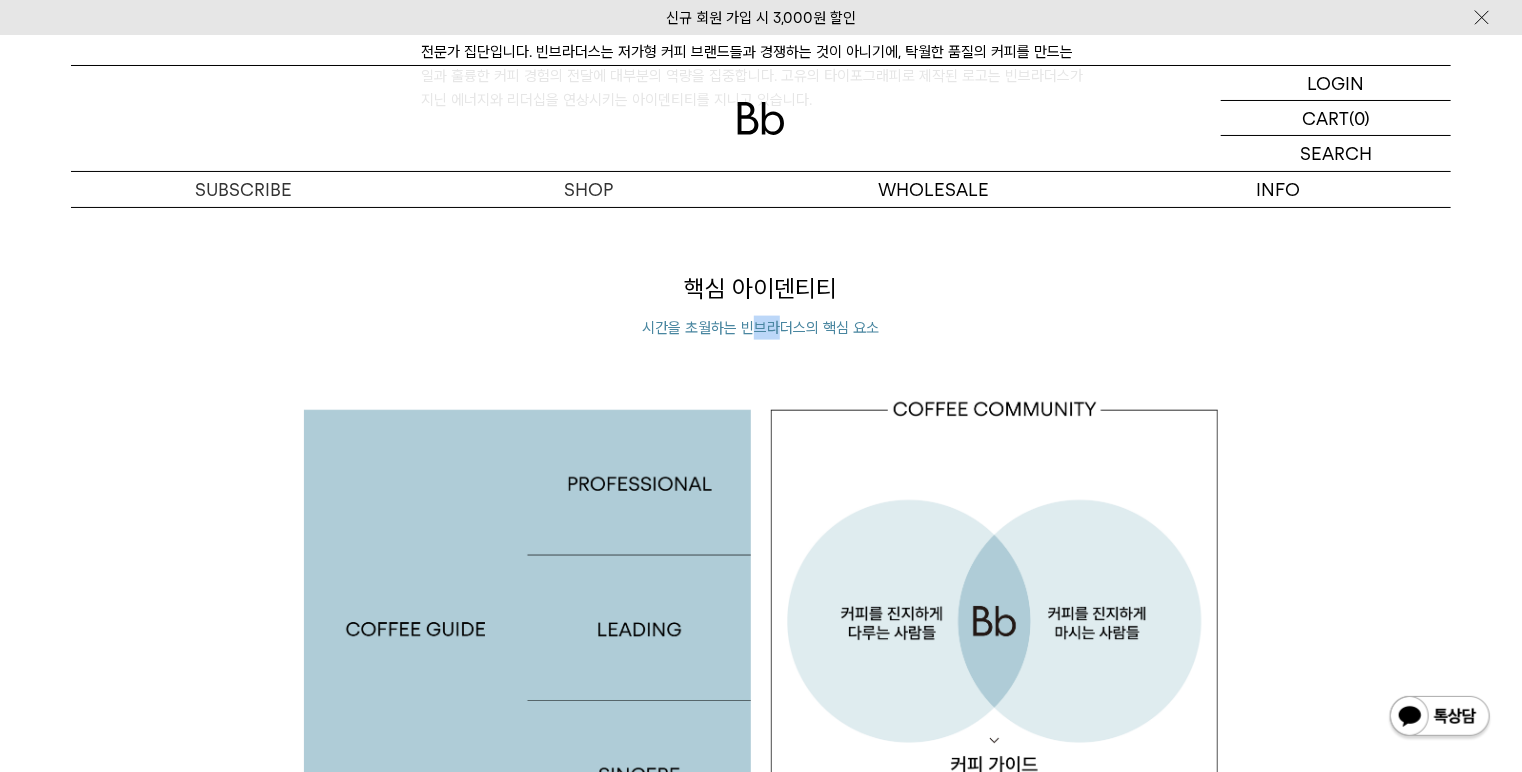 drag, startPoint x: 784, startPoint y: 304, endPoint x: 718, endPoint y: 308, distance: 66.1211 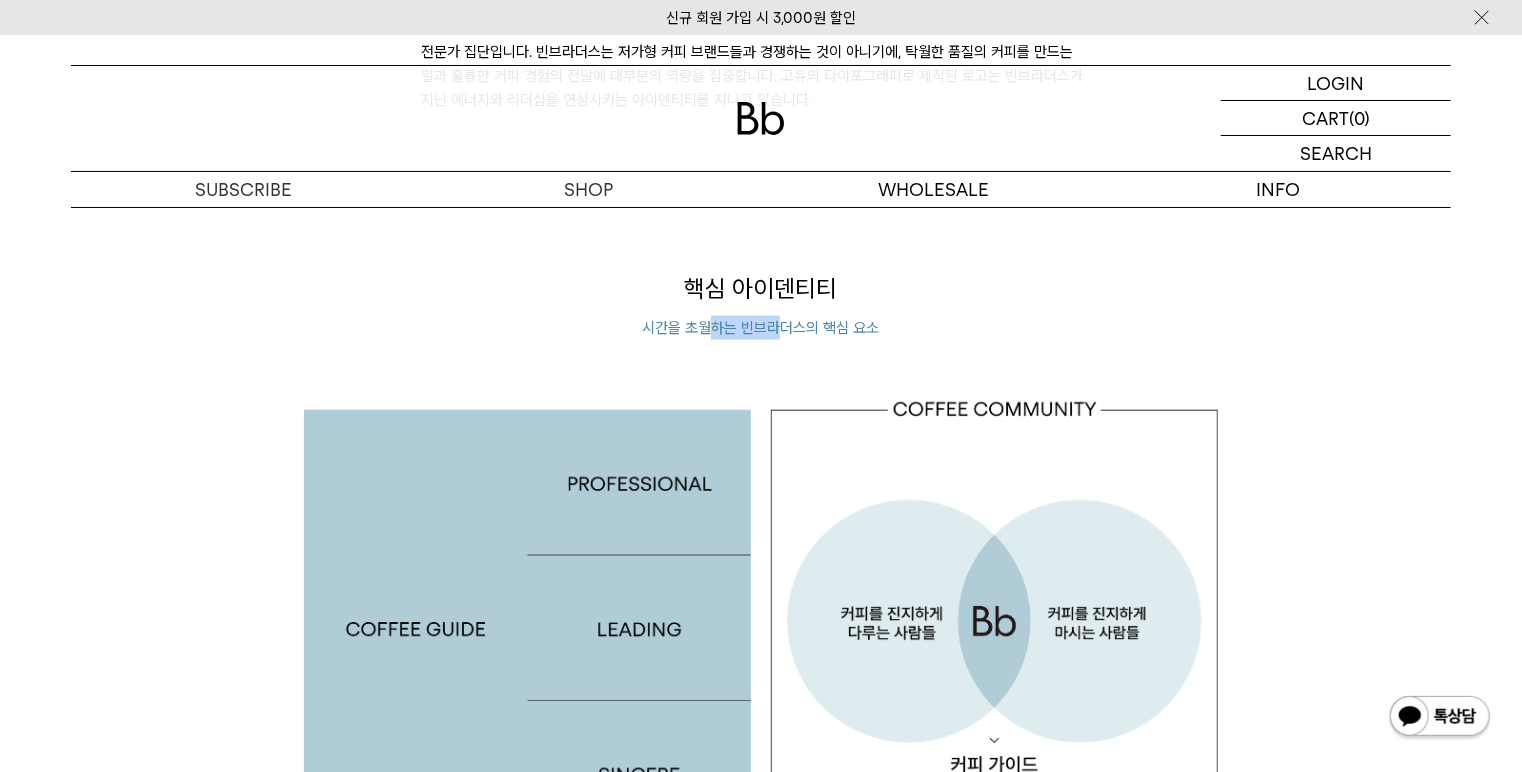 click on "시간을 초월하는 빈브라더스의 핵심 요소" at bounding box center [760, 328] 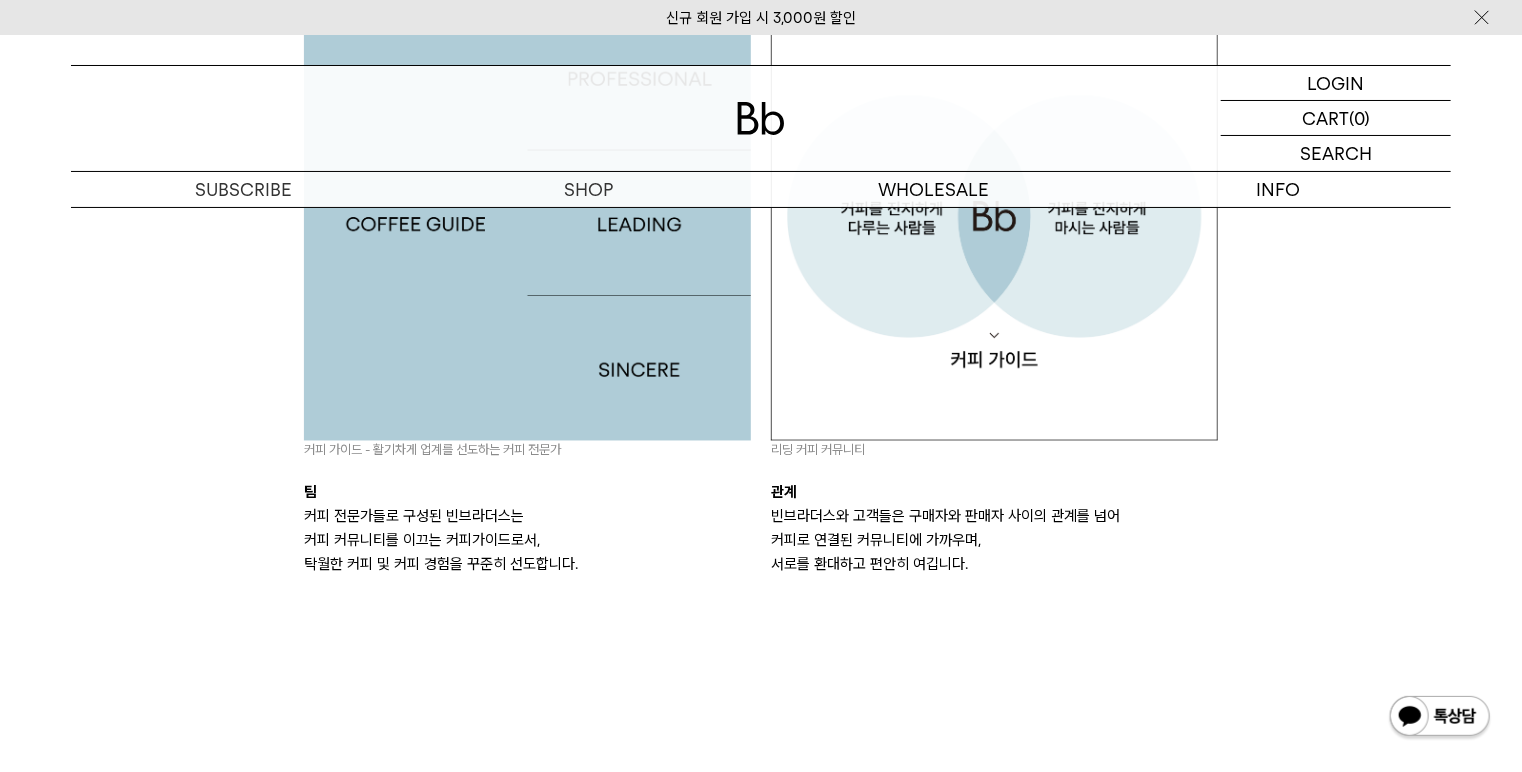 scroll, scrollTop: 1680, scrollLeft: 0, axis: vertical 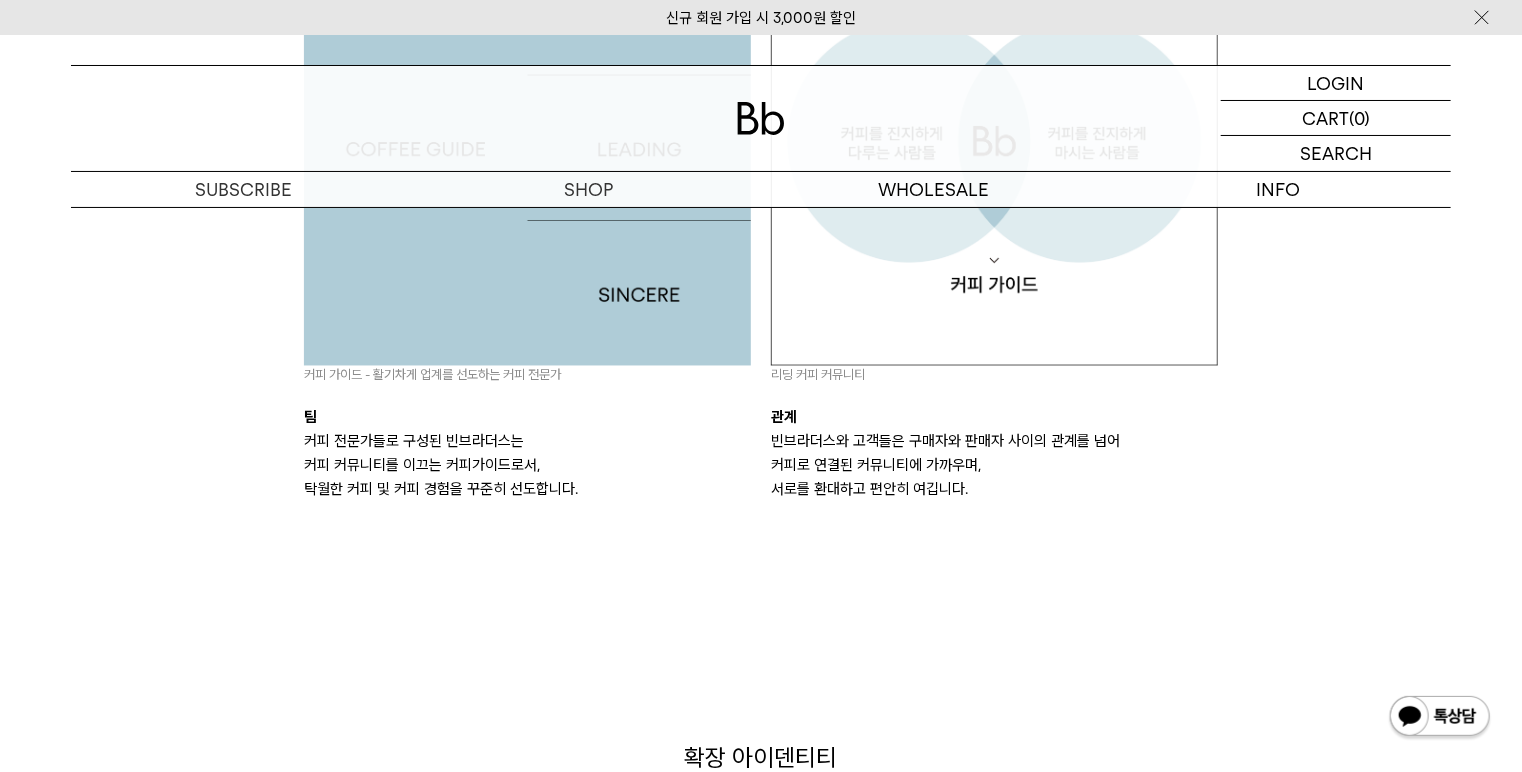 drag, startPoint x: 960, startPoint y: 477, endPoint x: 882, endPoint y: 441, distance: 85.90693 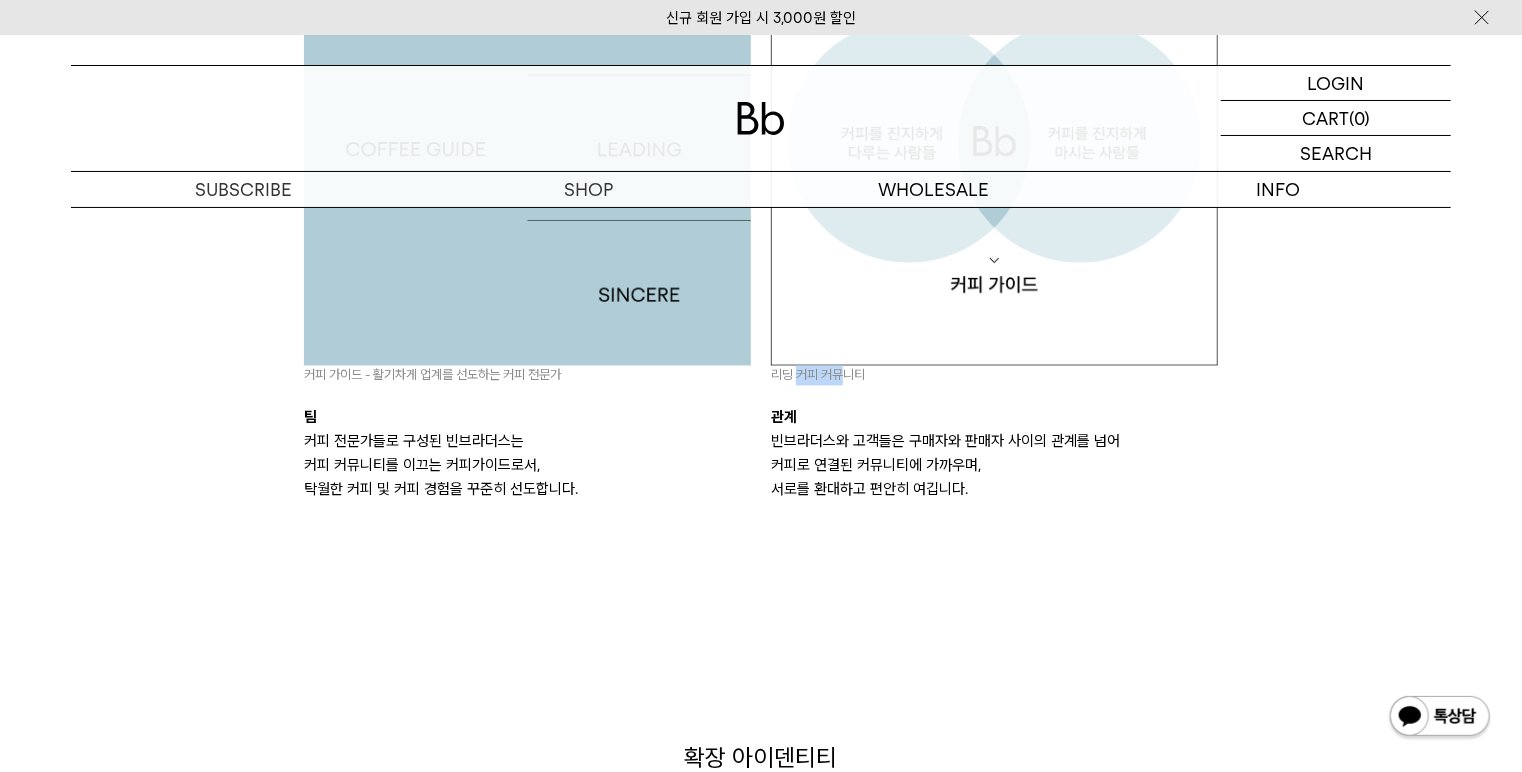 drag, startPoint x: 801, startPoint y: 352, endPoint x: 853, endPoint y: 352, distance: 52 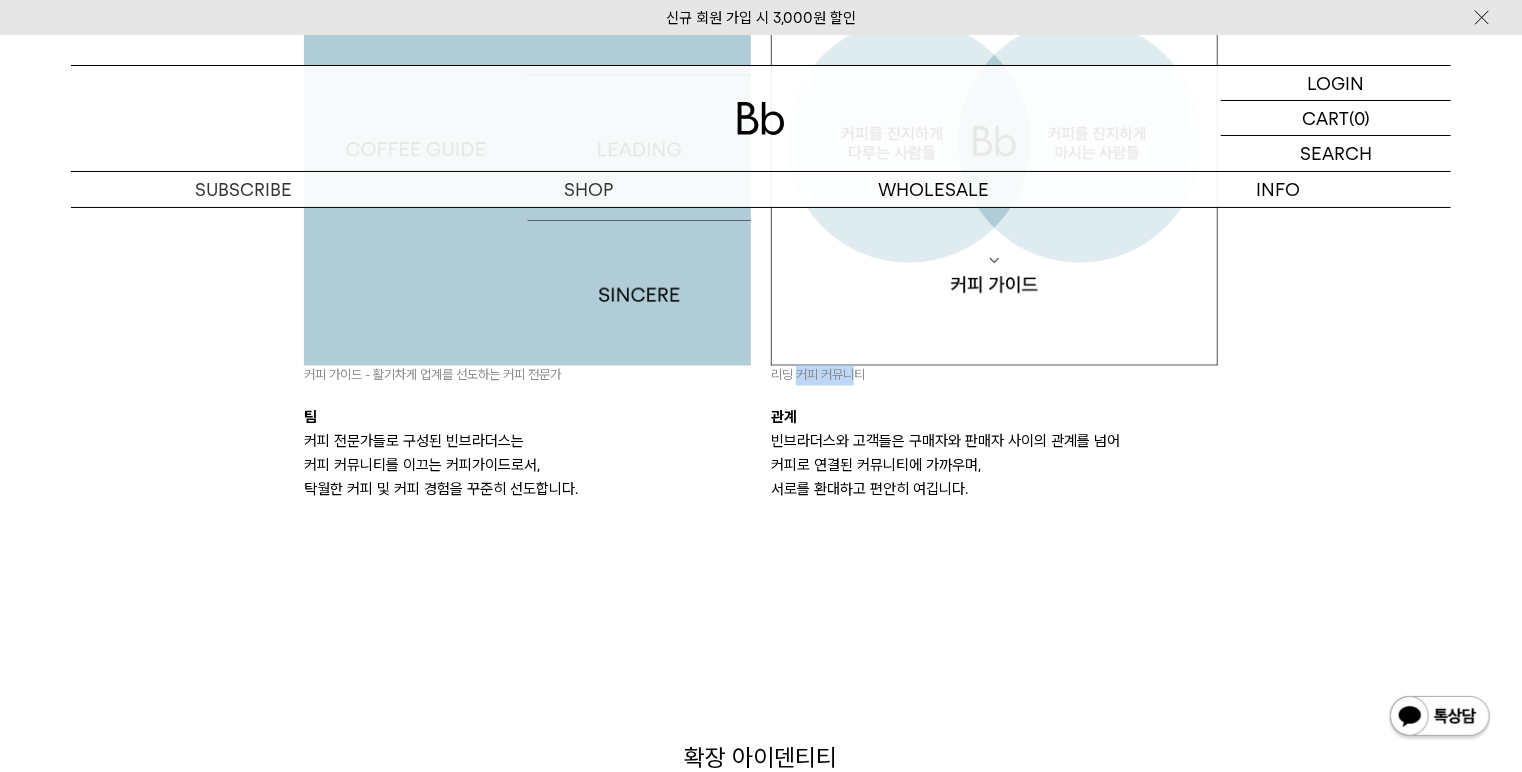 click on "리딩 커피 커뮤니티" at bounding box center [994, 376] 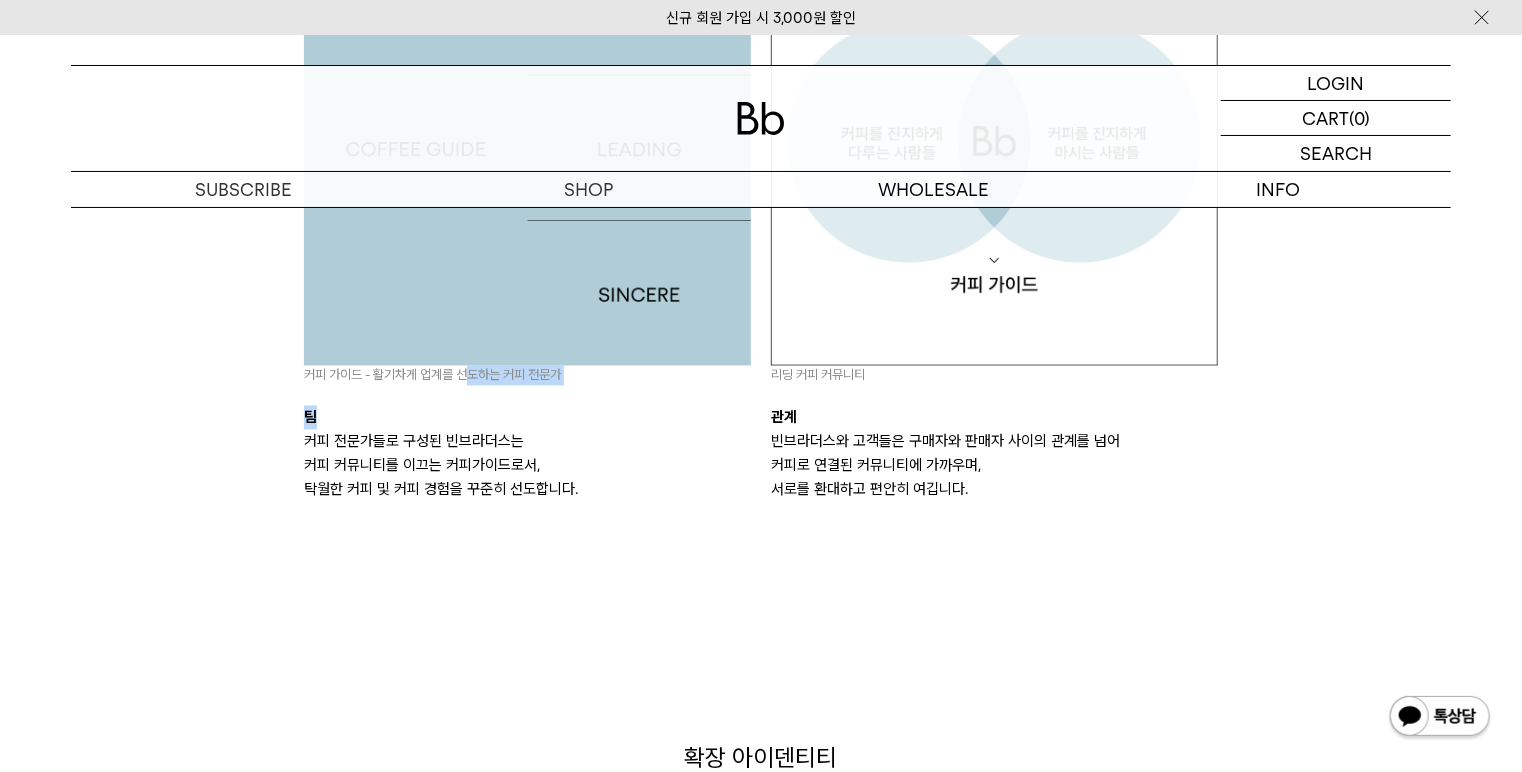 drag, startPoint x: 468, startPoint y: 353, endPoint x: 502, endPoint y: 364, distance: 35.735138 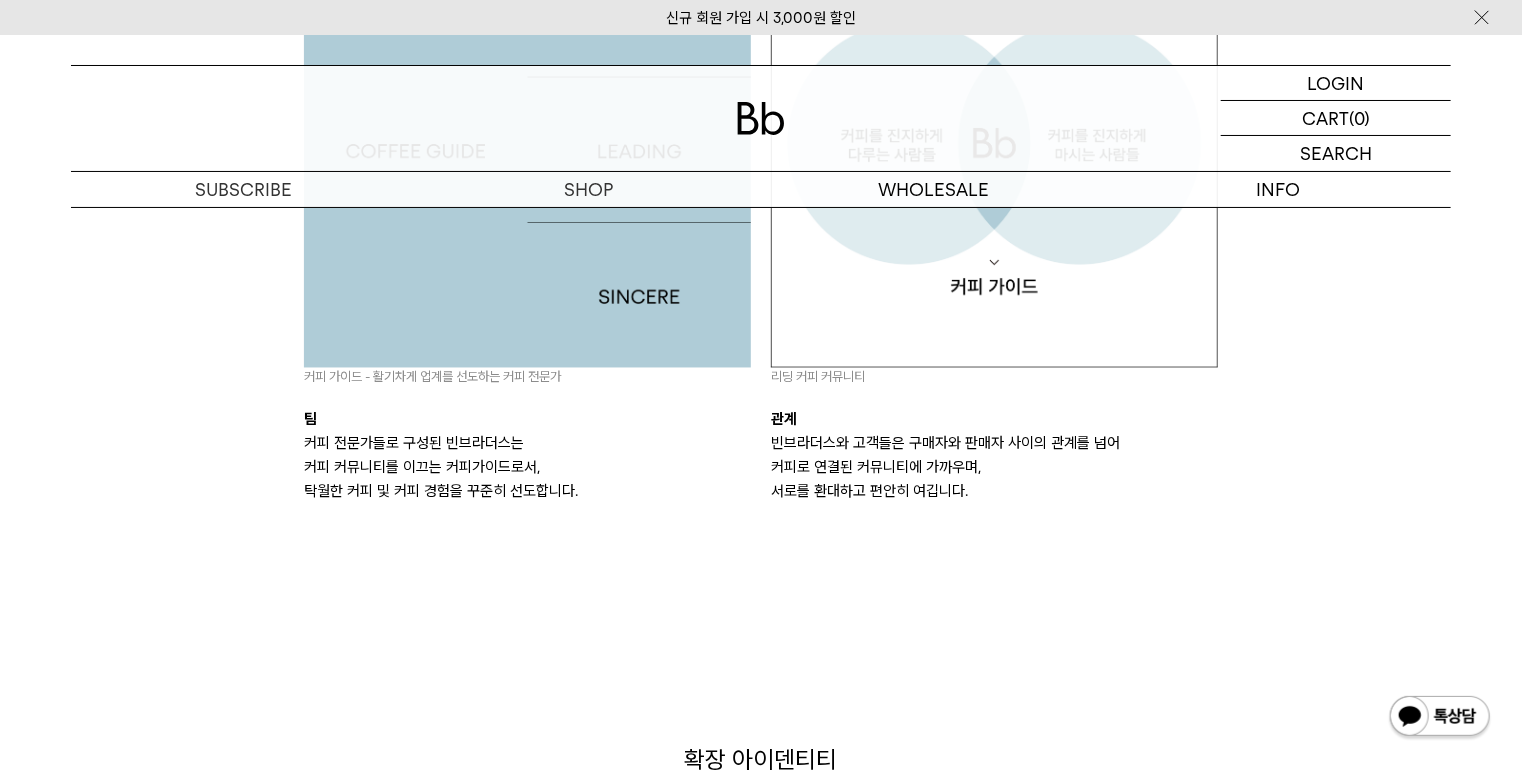 scroll, scrollTop: 1680, scrollLeft: 0, axis: vertical 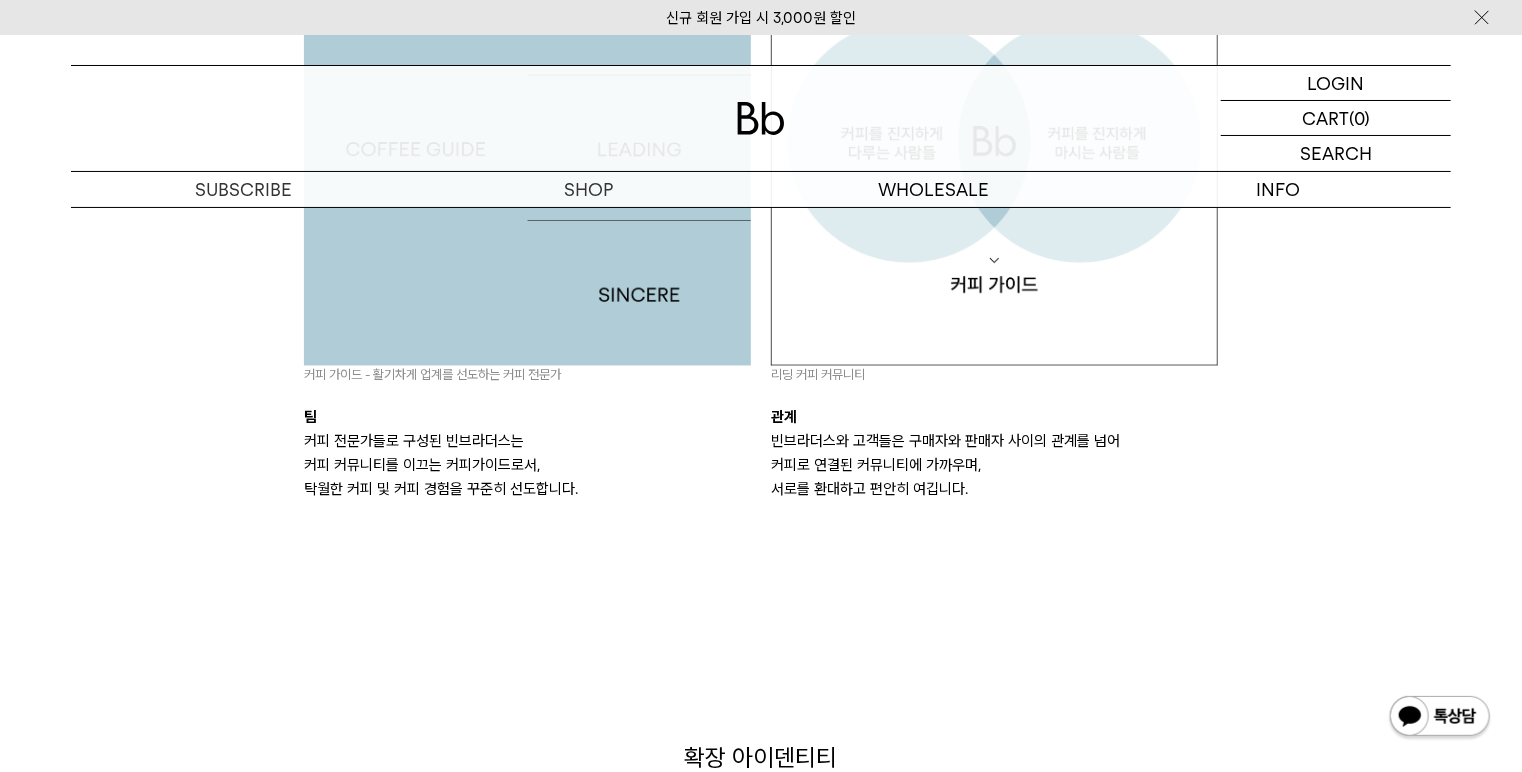 drag, startPoint x: 857, startPoint y: 418, endPoint x: 780, endPoint y: 392, distance: 81.27115 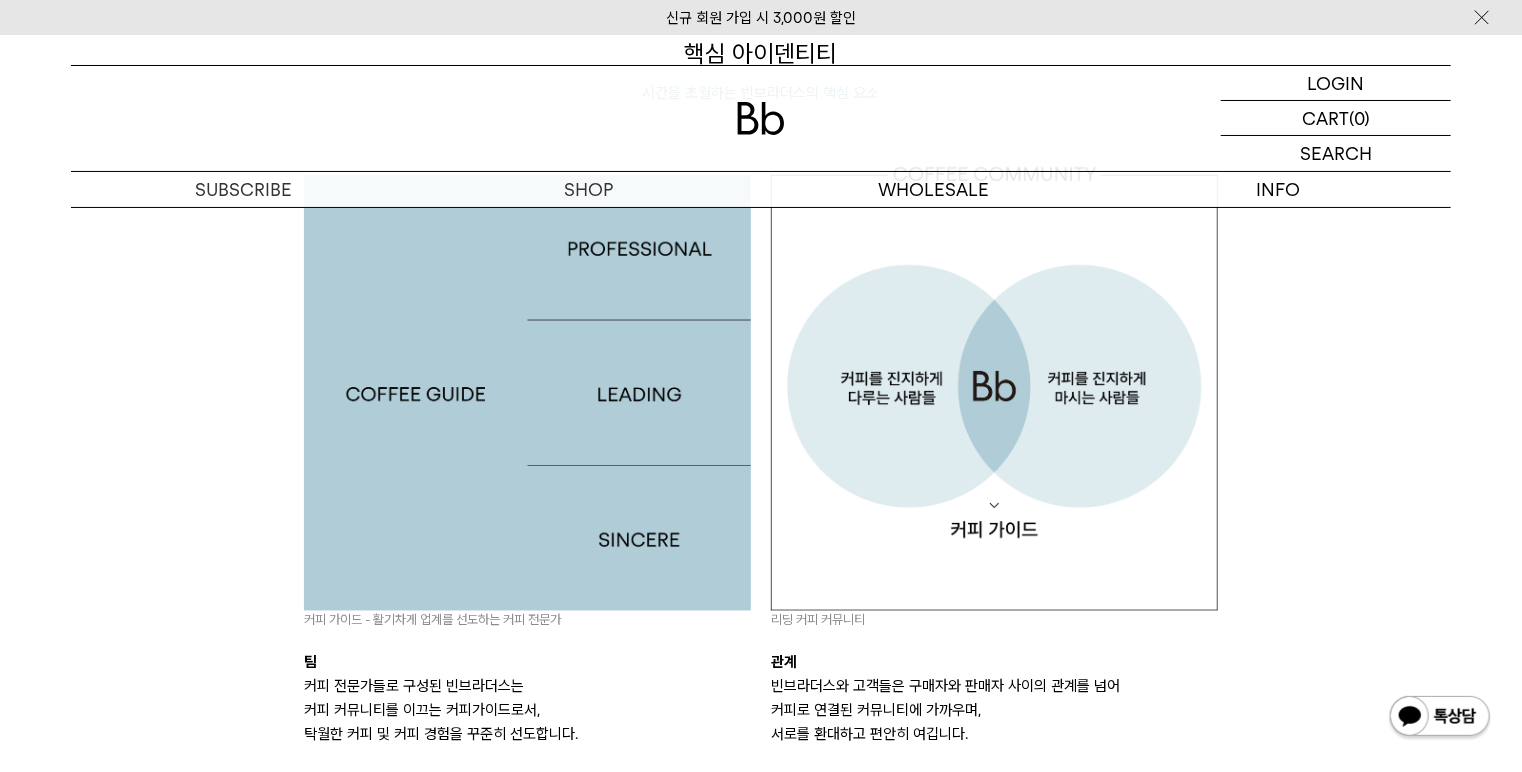 scroll, scrollTop: 960, scrollLeft: 0, axis: vertical 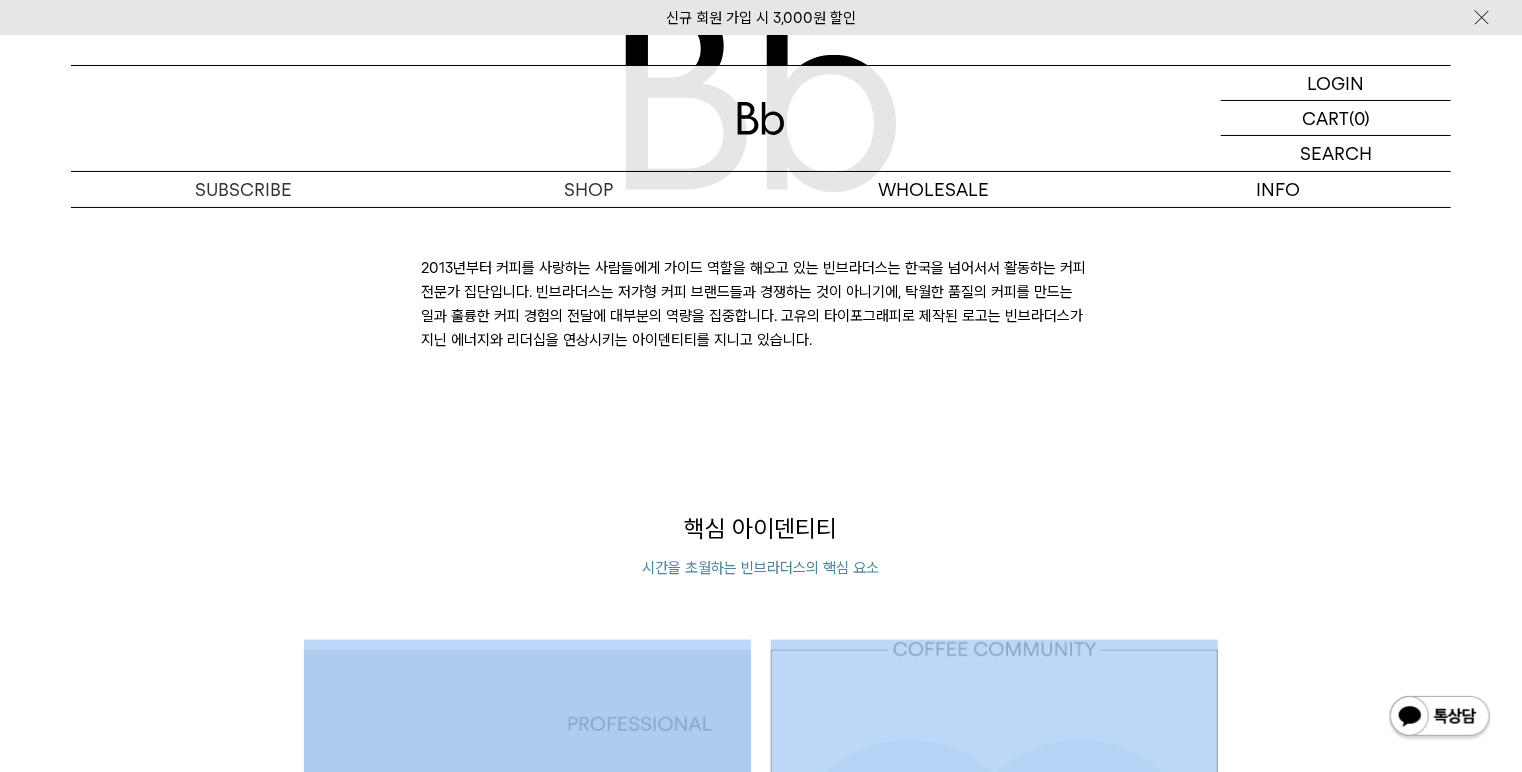 drag, startPoint x: 1070, startPoint y: 532, endPoint x: 1329, endPoint y: 620, distance: 273.5416 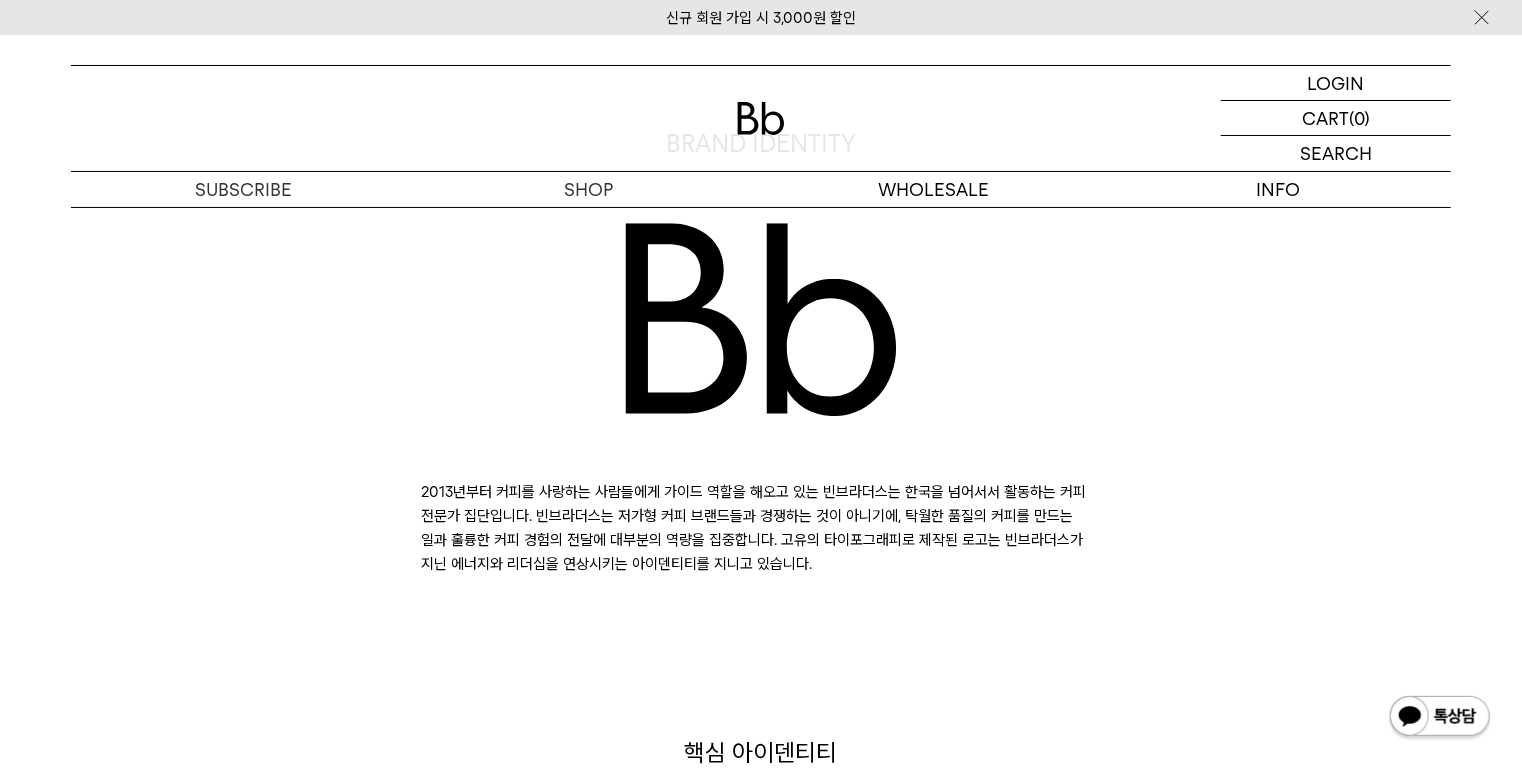 scroll, scrollTop: 720, scrollLeft: 0, axis: vertical 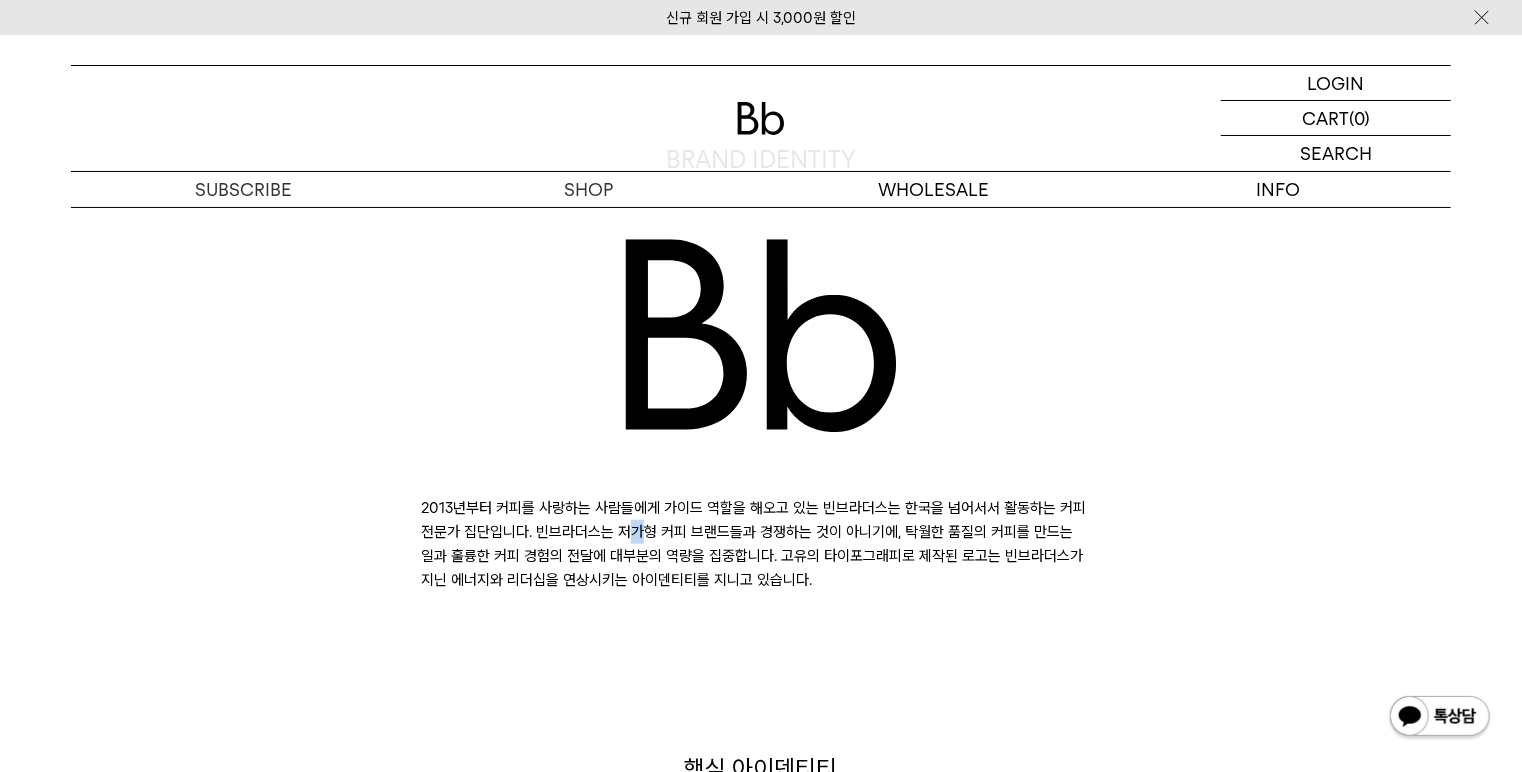 click on "2013년부터 커피를 사랑하는 사람들에게 가이드 역할을 해오고 있는 빈브라더스는 한국을 넘어서서 활동하는 커피 전문가 집단입니다. 빈브라더스는 저가형 커피 브랜드들과 경쟁하는 것이 아니기에, 탁월한 품질의 커피를 만드는 일과 훌륭한 커피 경험의 전달에 대부분의 역량을 집중합니다. 고유의 타이포그래피로 제작된 로고는 빈브라더스가 지닌 에너지와 리더십을 연상시키는 아이덴티티를 지니고 있습니다." at bounding box center (761, 544) 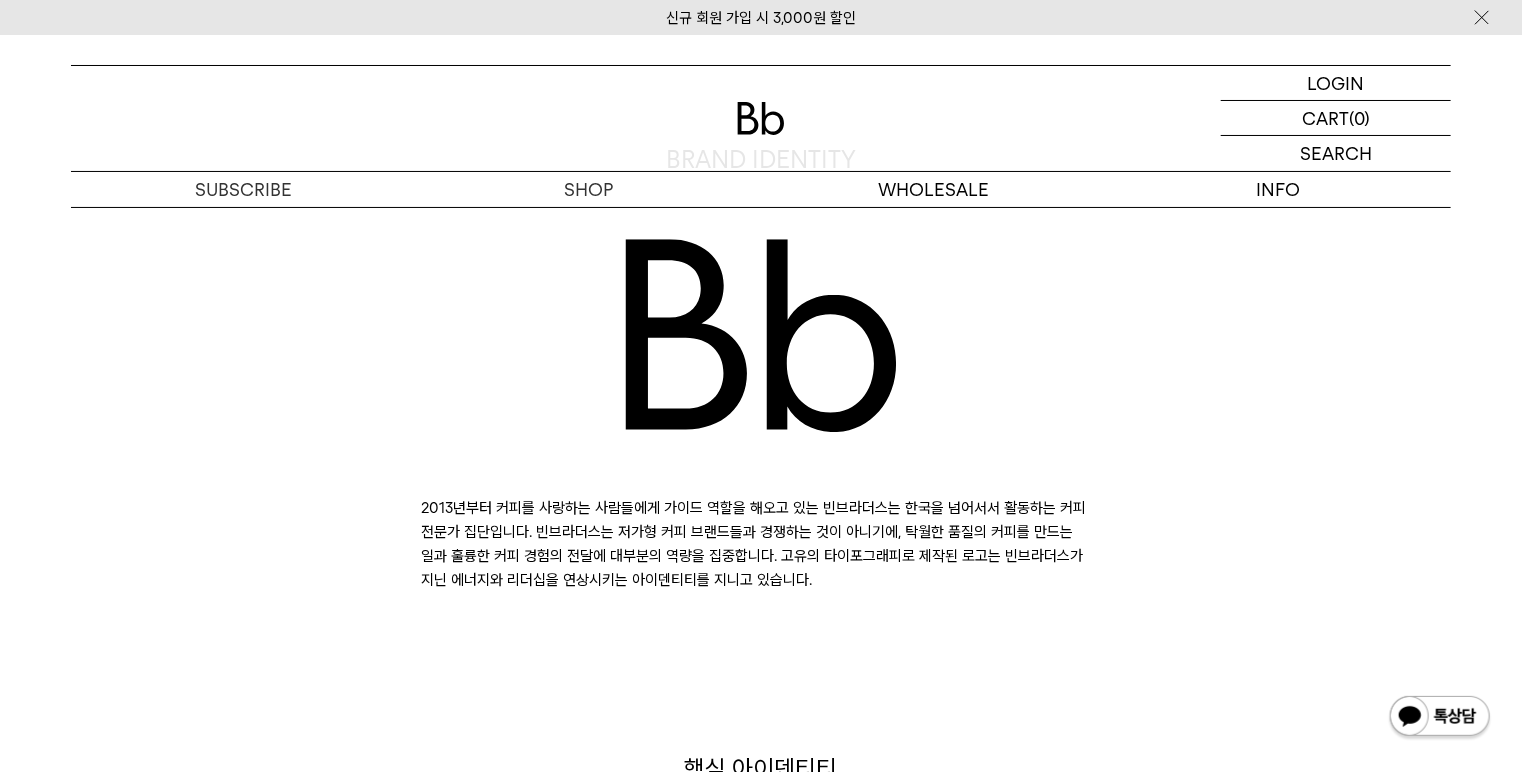 click on "2013년부터 커피를 사랑하는 사람들에게 가이드 역할을 해오고 있는 빈브라더스는 한국을 넘어서서 활동하는 커피 전문가 집단입니다. 빈브라더스는 저가형 커피 브랜드들과 경쟁하는 것이 아니기에, 탁월한 품질의 커피를 만드는 일과 훌륭한 커피 경험의 전달에 대부분의 역량을 집중합니다. 고유의 타이포그래피로 제작된 로고는 빈브라더스가 지닌 에너지와 리더십을 연상시키는 아이덴티티를 지니고 있습니다." at bounding box center [761, 544] 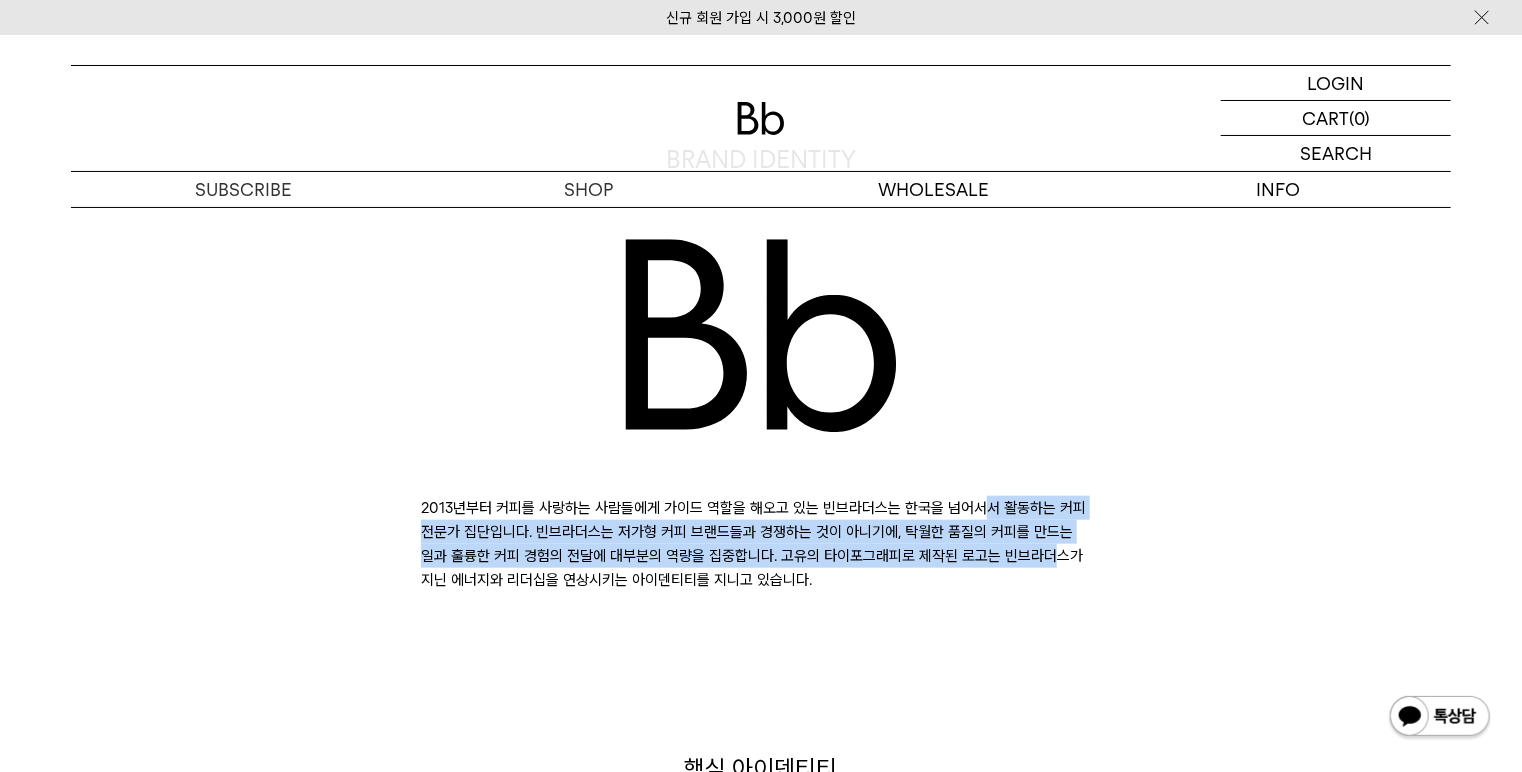 drag, startPoint x: 658, startPoint y: 491, endPoint x: 708, endPoint y: 537, distance: 67.941154 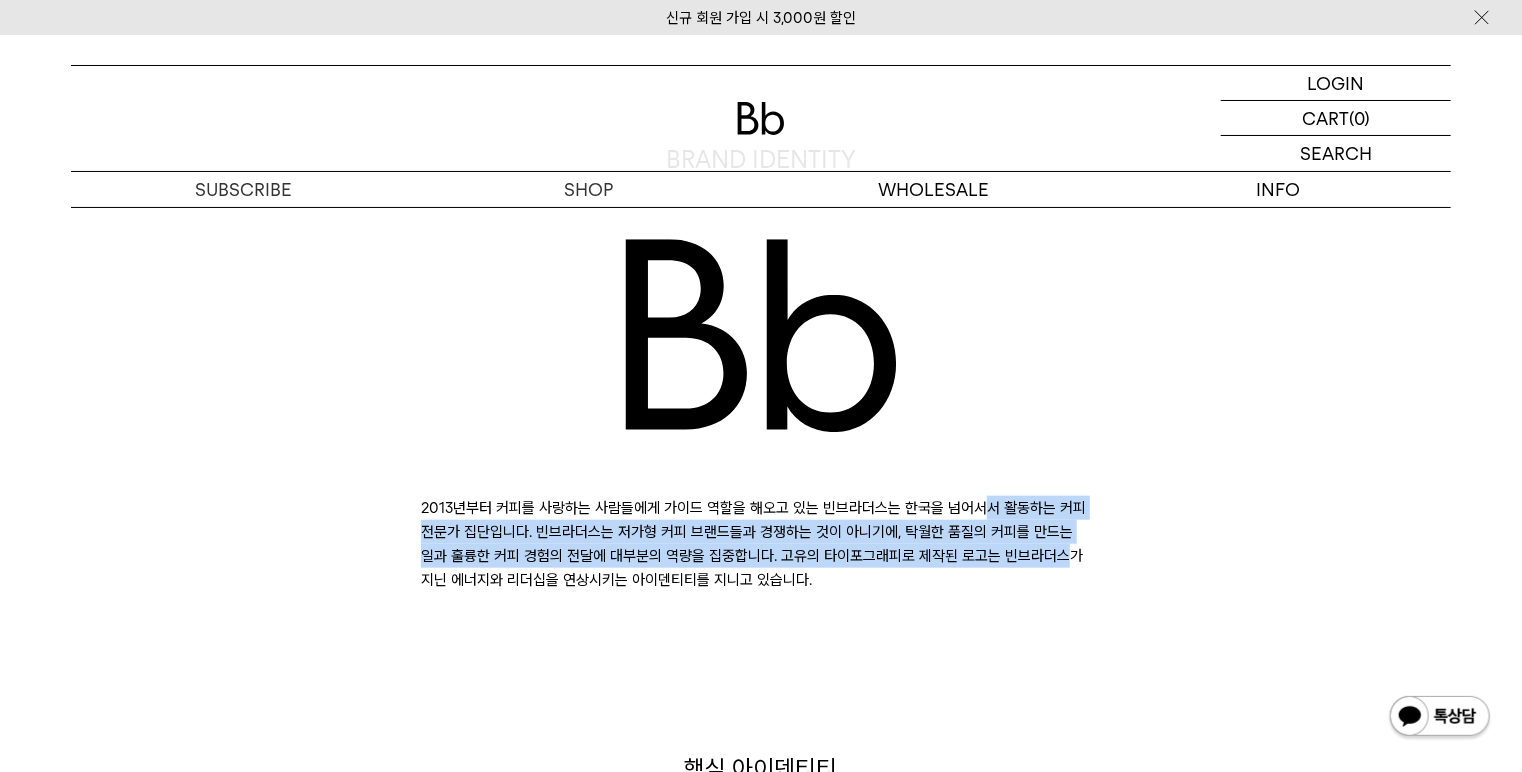 click on "2013년부터 커피를 사랑하는 사람들에게 가이드 역할을 해오고 있는 빈브라더스는 한국을 넘어서서 활동하는 커피 전문가 집단입니다. 빈브라더스는 저가형 커피 브랜드들과 경쟁하는 것이 아니기에, 탁월한 품질의 커피를 만드는 일과 훌륭한 커피 경험의 전달에 대부분의 역량을 집중합니다. 고유의 타이포그래피로 제작된 로고는 빈브라더스가 지닌 에너지와 리더십을 연상시키는 아이덴티티를 지니고 있습니다." at bounding box center [761, 544] 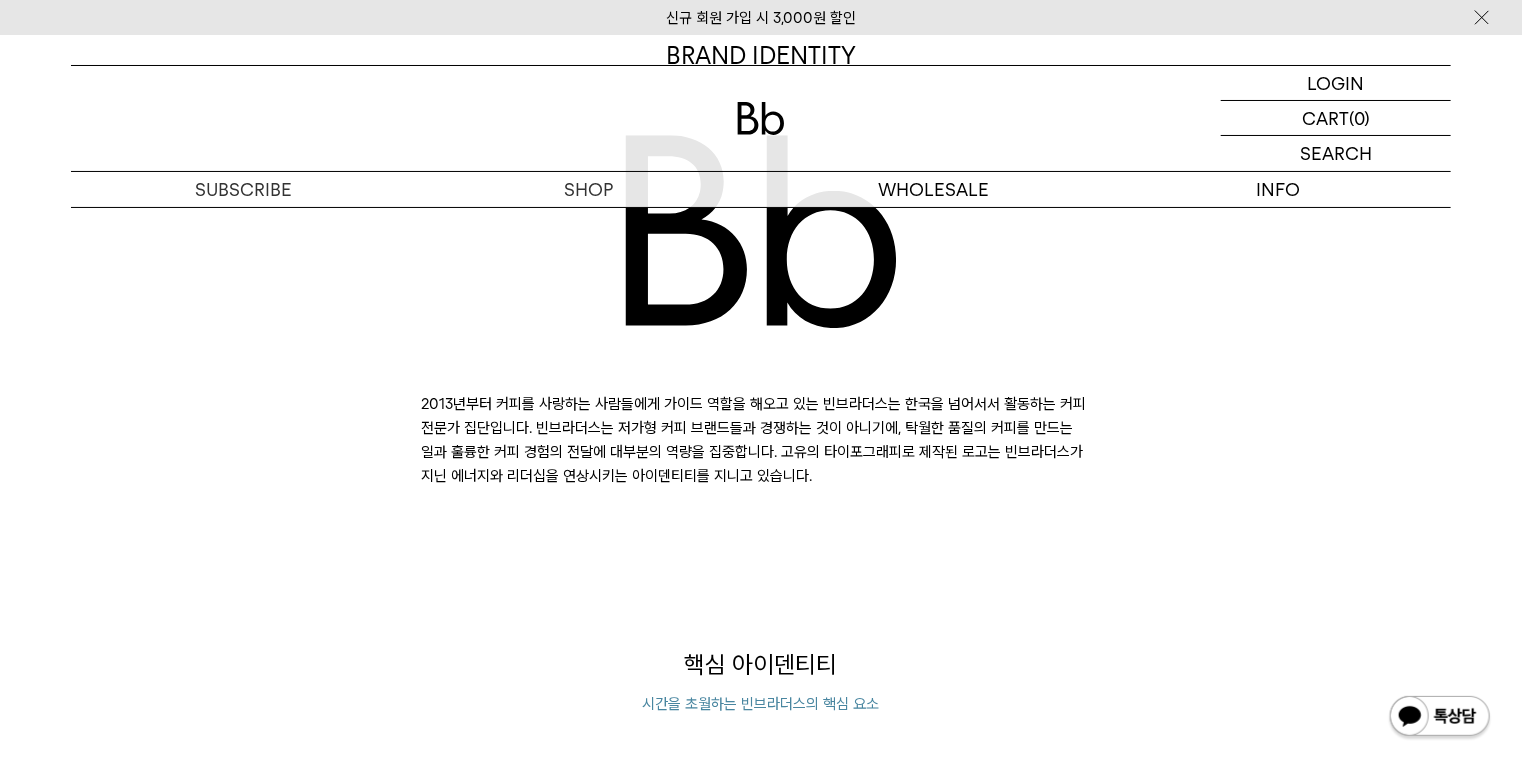 scroll, scrollTop: 960, scrollLeft: 0, axis: vertical 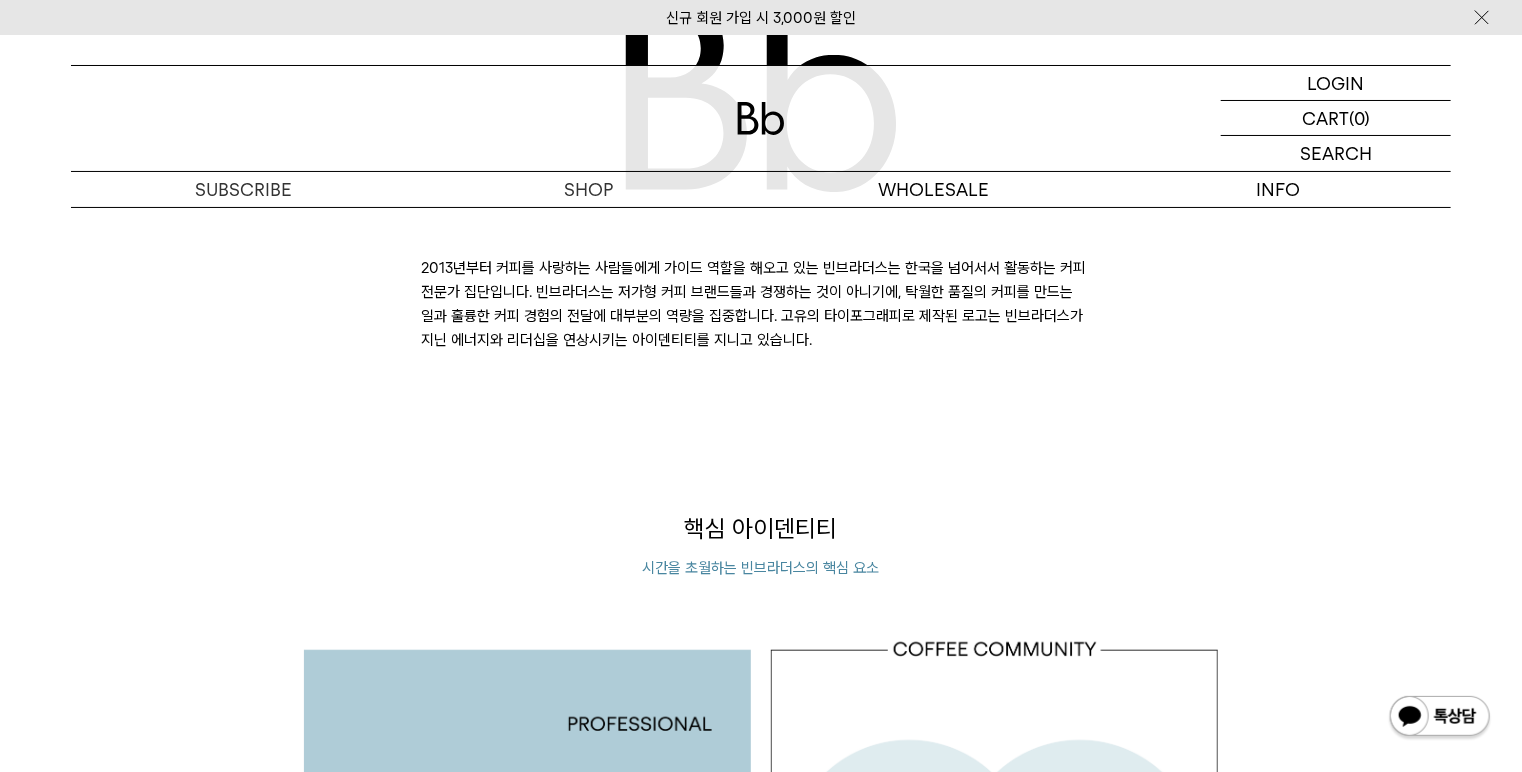 drag, startPoint x: 778, startPoint y: 339, endPoint x: 494, endPoint y: 311, distance: 285.37695 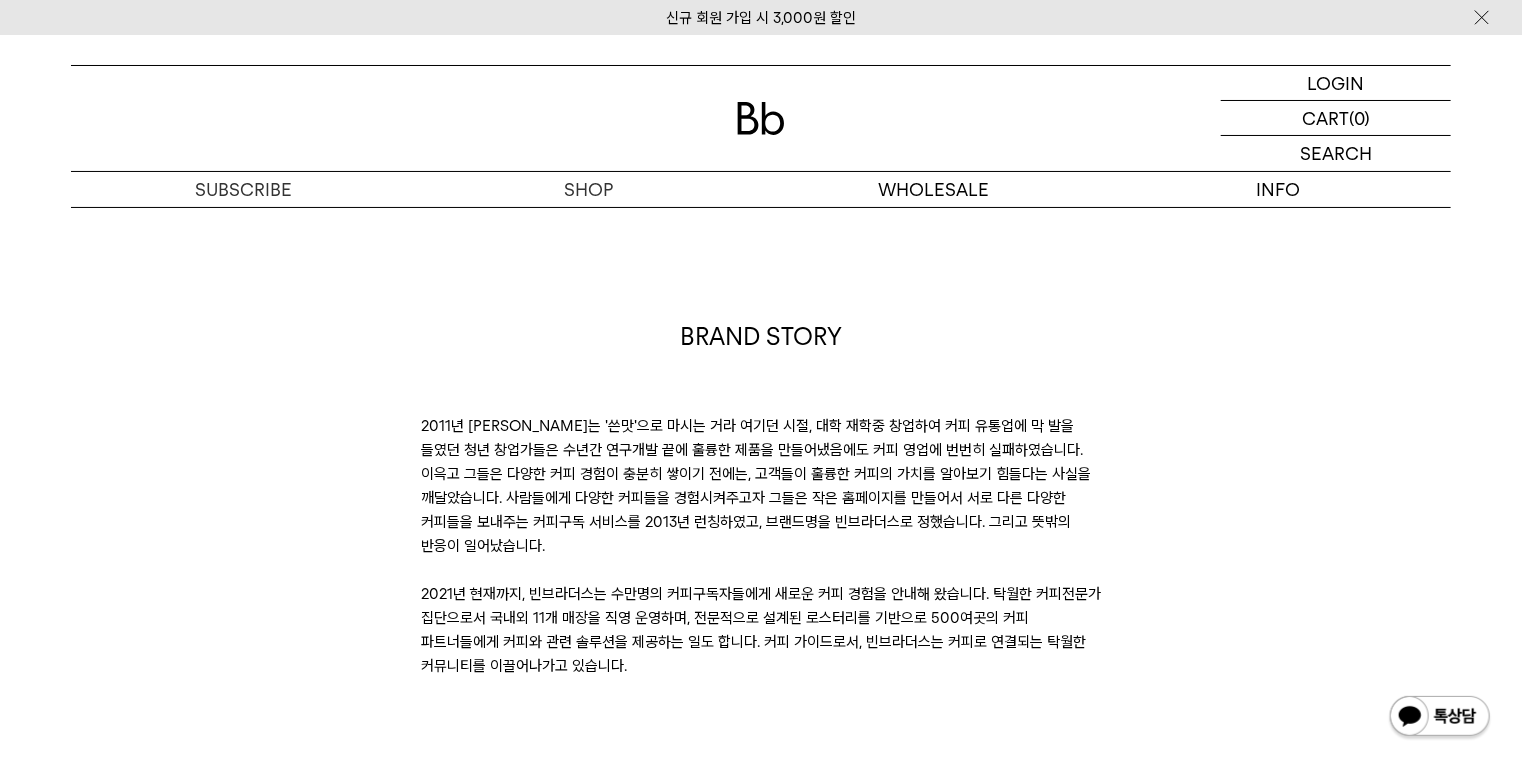 scroll, scrollTop: 0, scrollLeft: 0, axis: both 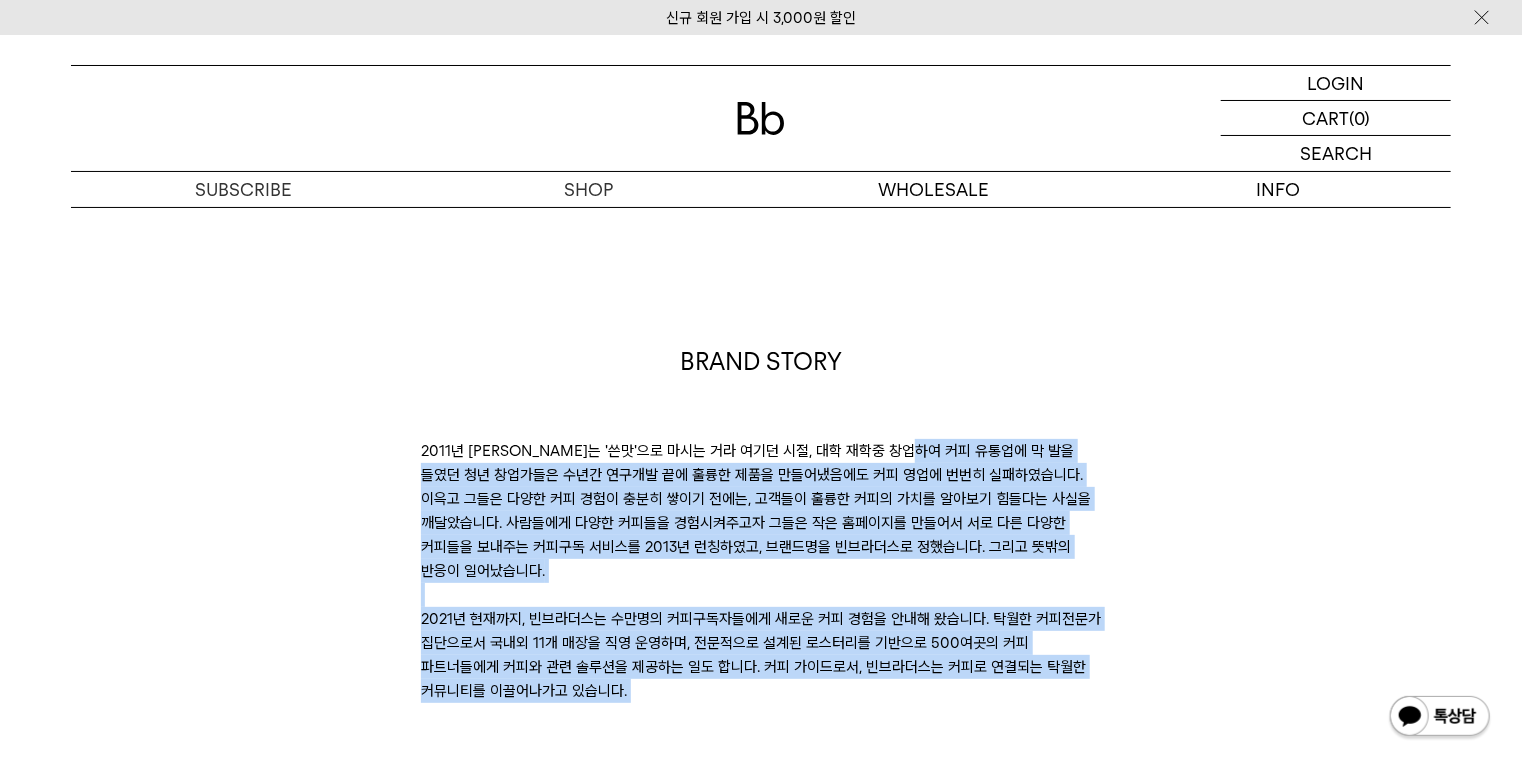 drag, startPoint x: 637, startPoint y: 427, endPoint x: 867, endPoint y: 692, distance: 350.89172 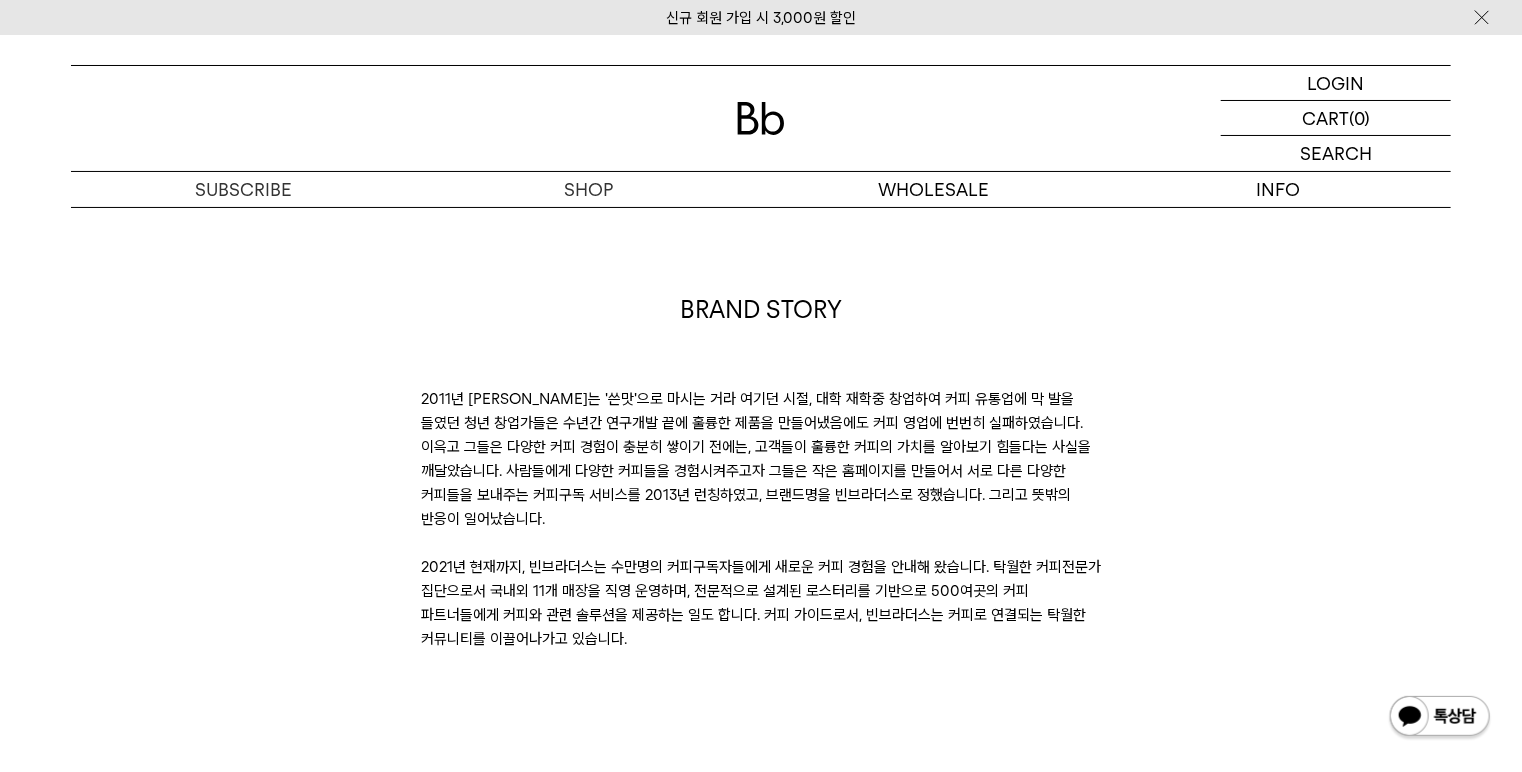 scroll, scrollTop: 80, scrollLeft: 0, axis: vertical 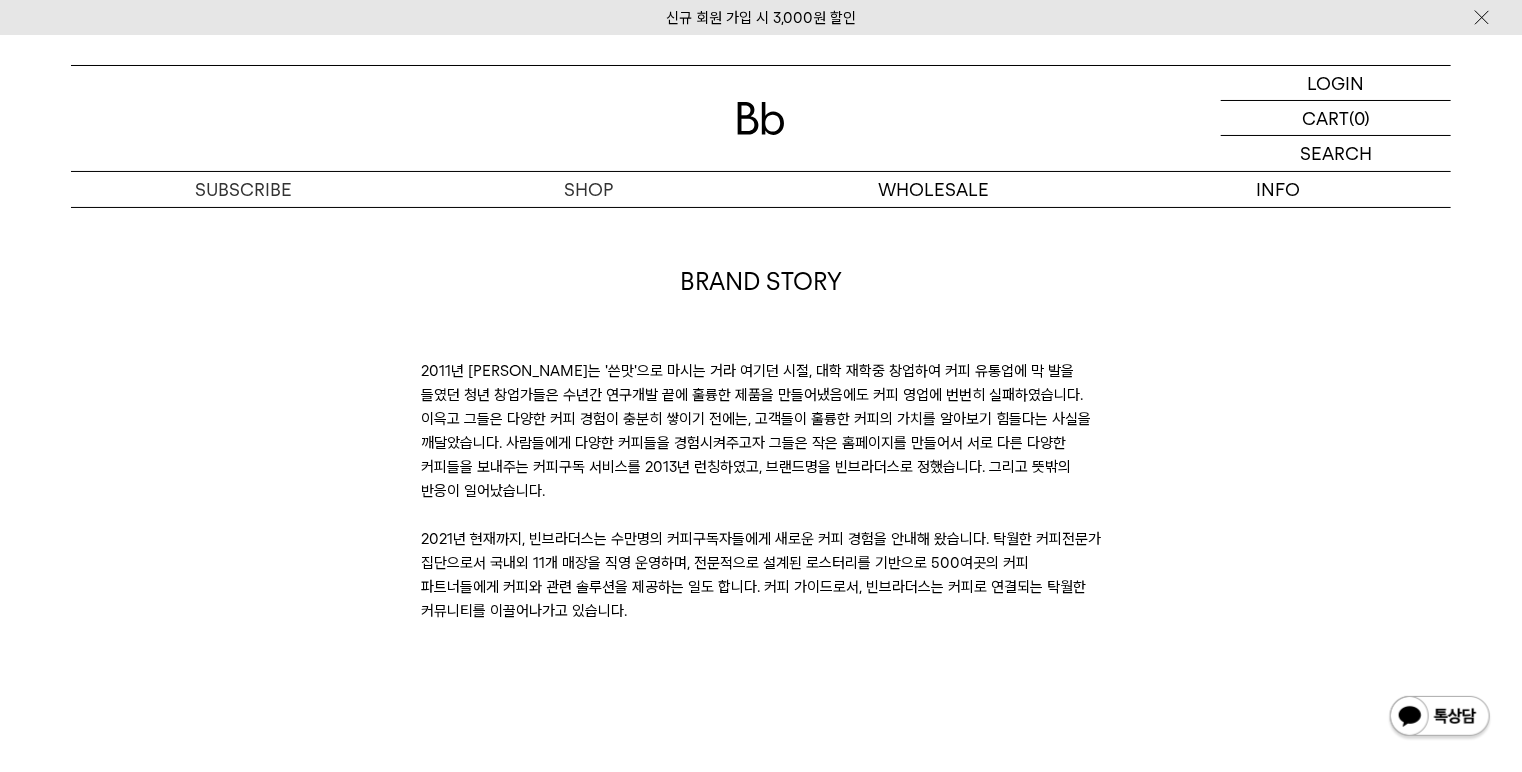 drag, startPoint x: 676, startPoint y: 533, endPoint x: 755, endPoint y: 580, distance: 91.92388 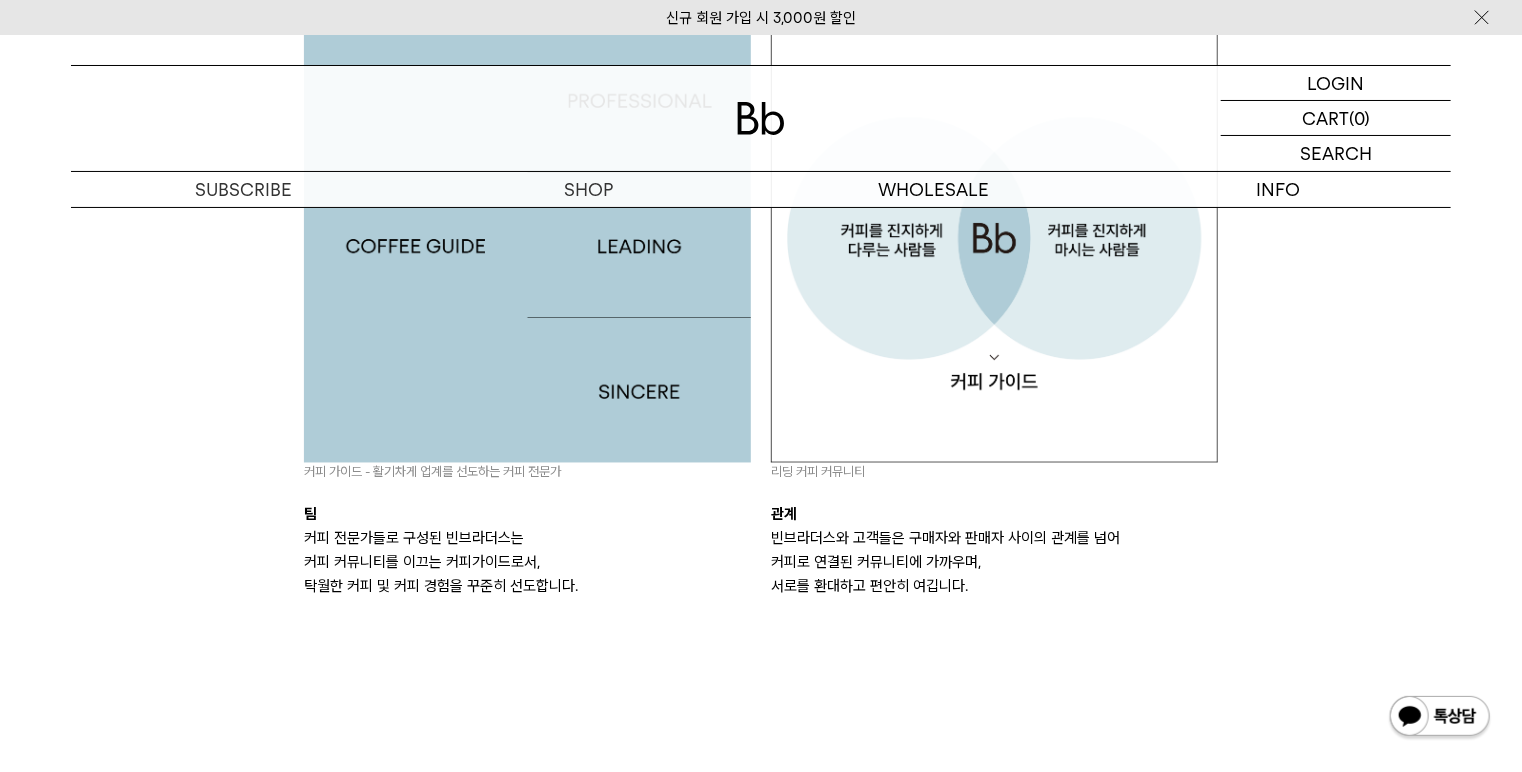 scroll, scrollTop: 1680, scrollLeft: 0, axis: vertical 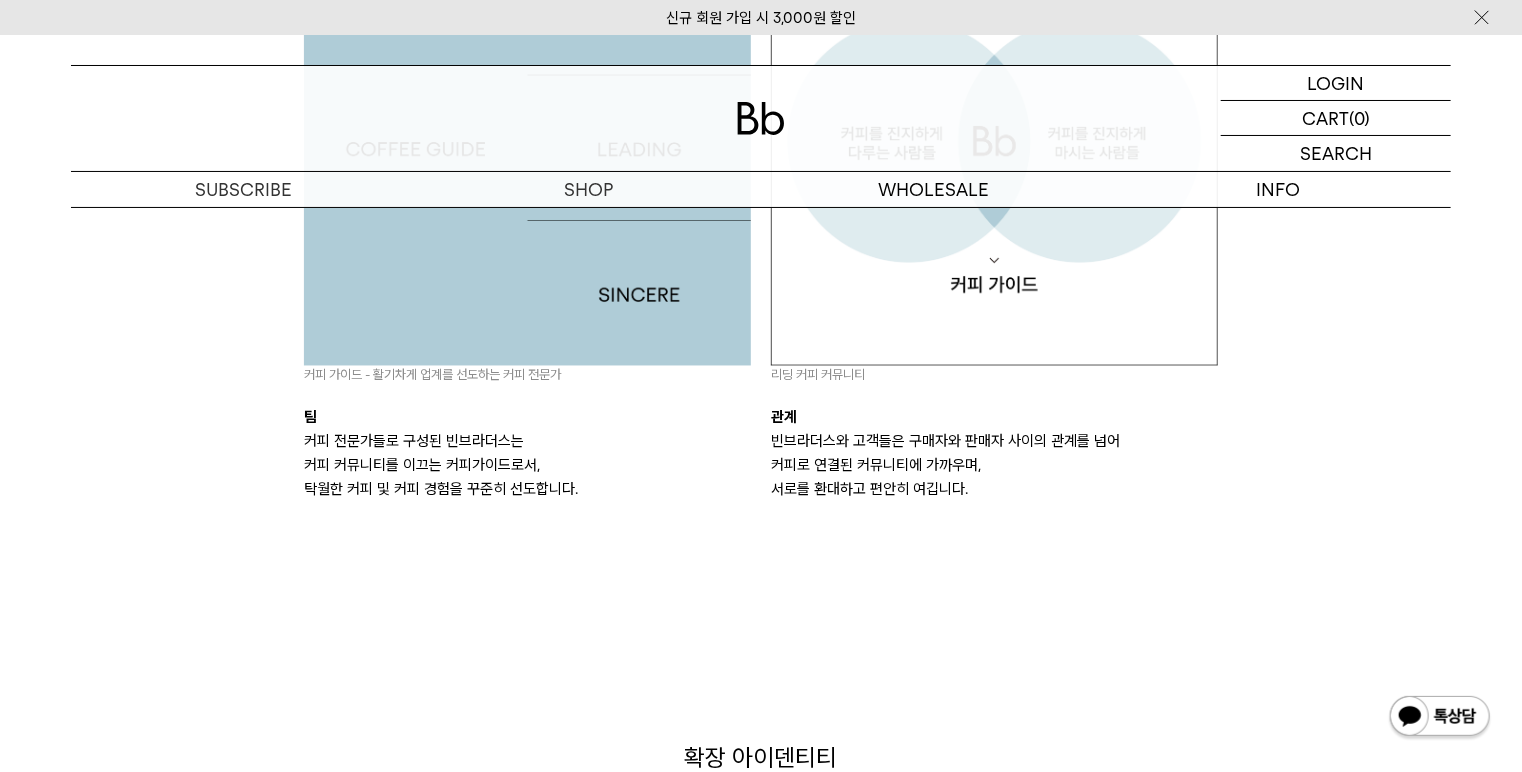 drag, startPoint x: 430, startPoint y: 364, endPoint x: 576, endPoint y: 450, distance: 169.44615 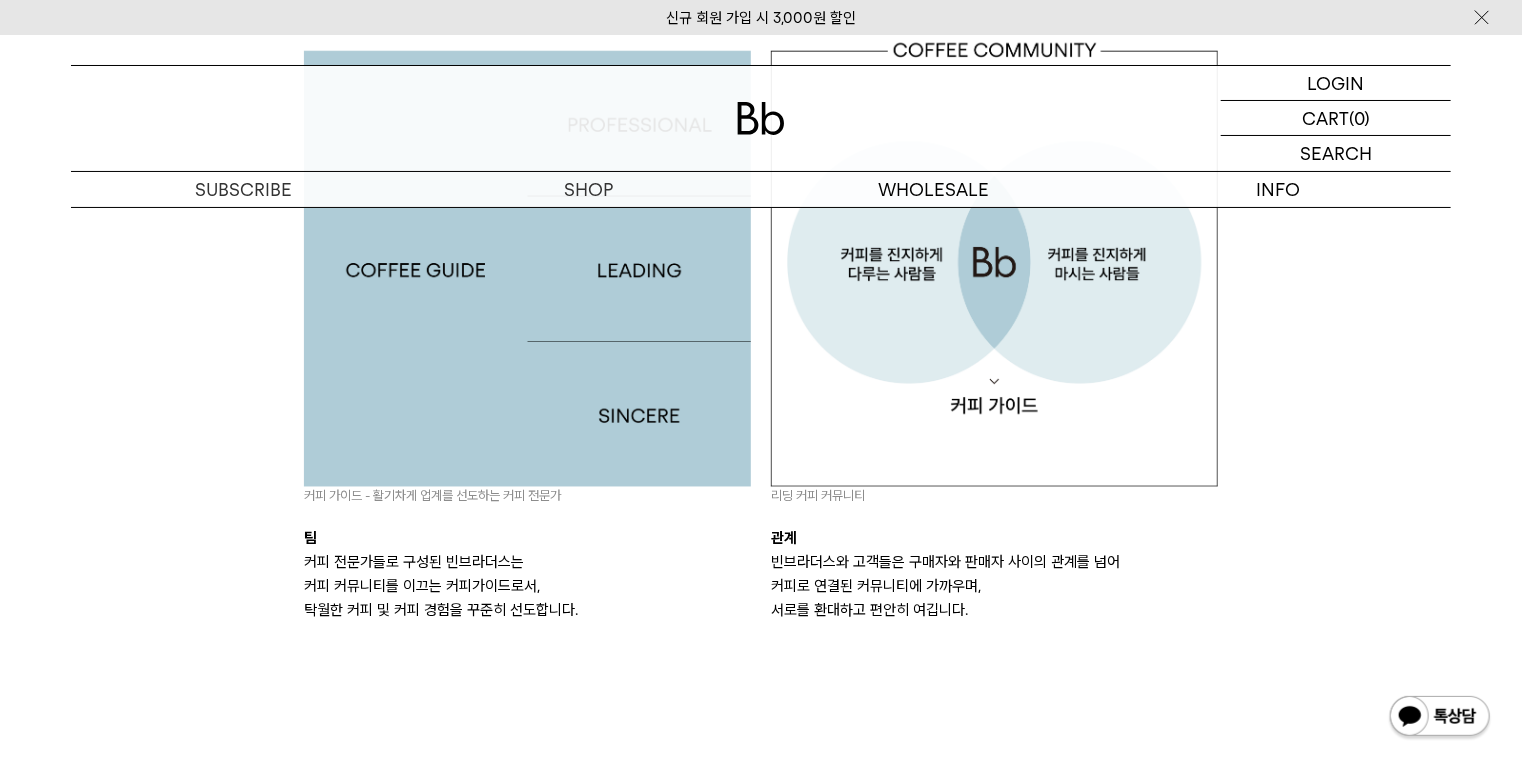 scroll, scrollTop: 1680, scrollLeft: 0, axis: vertical 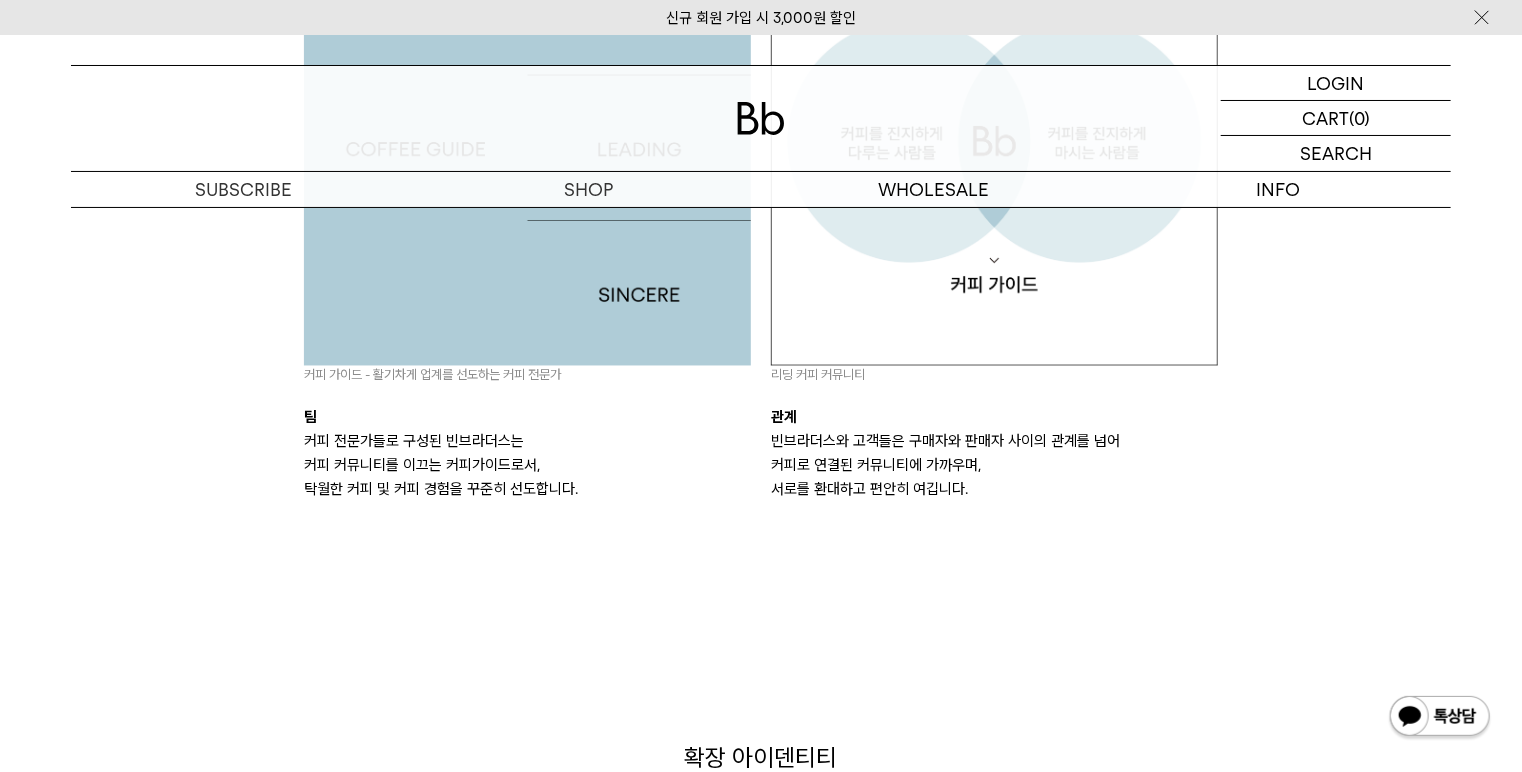 drag, startPoint x: 652, startPoint y: 483, endPoint x: 298, endPoint y: 400, distance: 363.60007 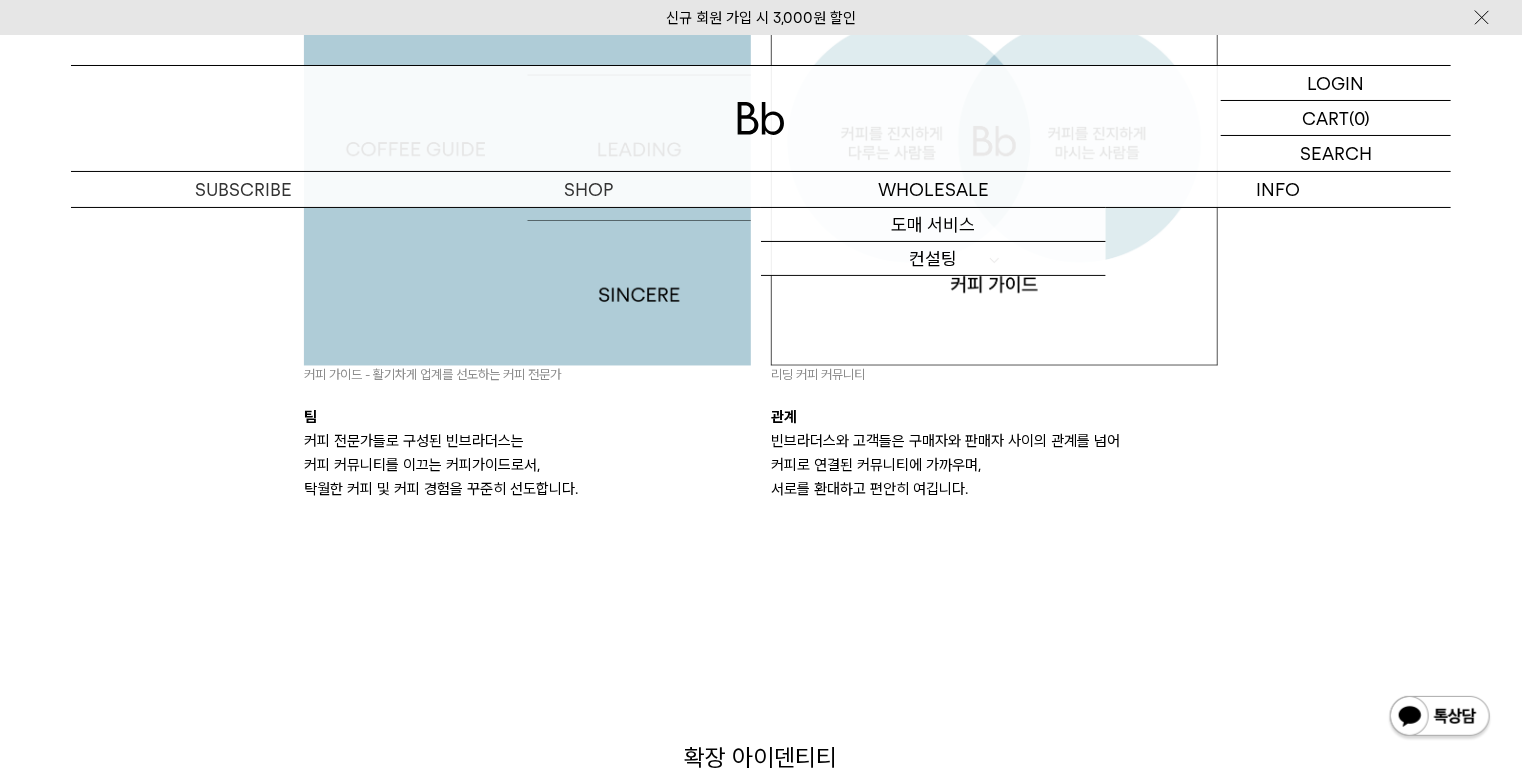 click on "빈브라더스와 고객들은 구매자와 판매자 사이의 관계를 넘어
커피로 연결된 커뮤니티에 가까우며,
서로를 환대하고 편안히 여깁니다." at bounding box center (994, 466) 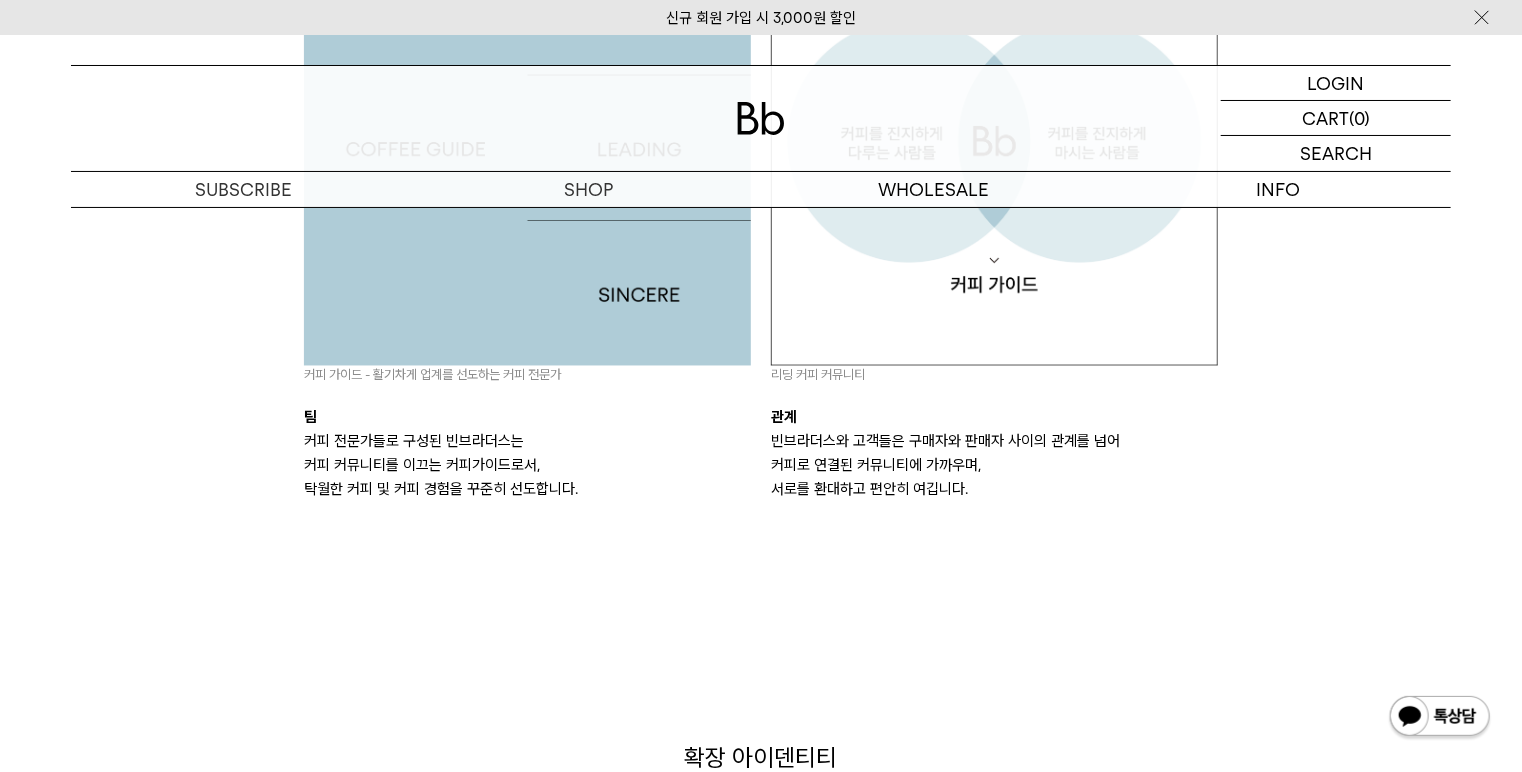 drag, startPoint x: 828, startPoint y: 442, endPoint x: 758, endPoint y: 400, distance: 81.63332 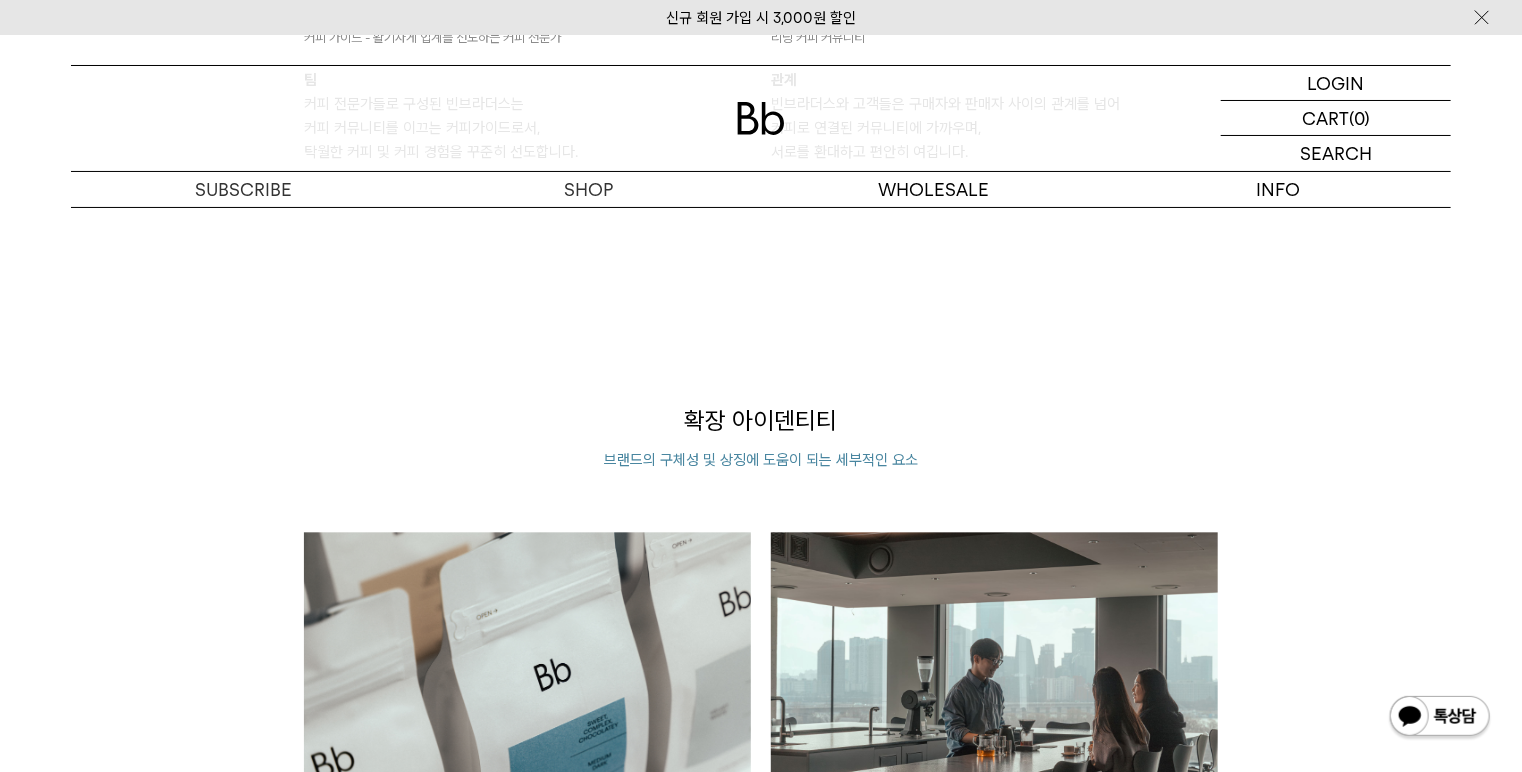 scroll, scrollTop: 2160, scrollLeft: 0, axis: vertical 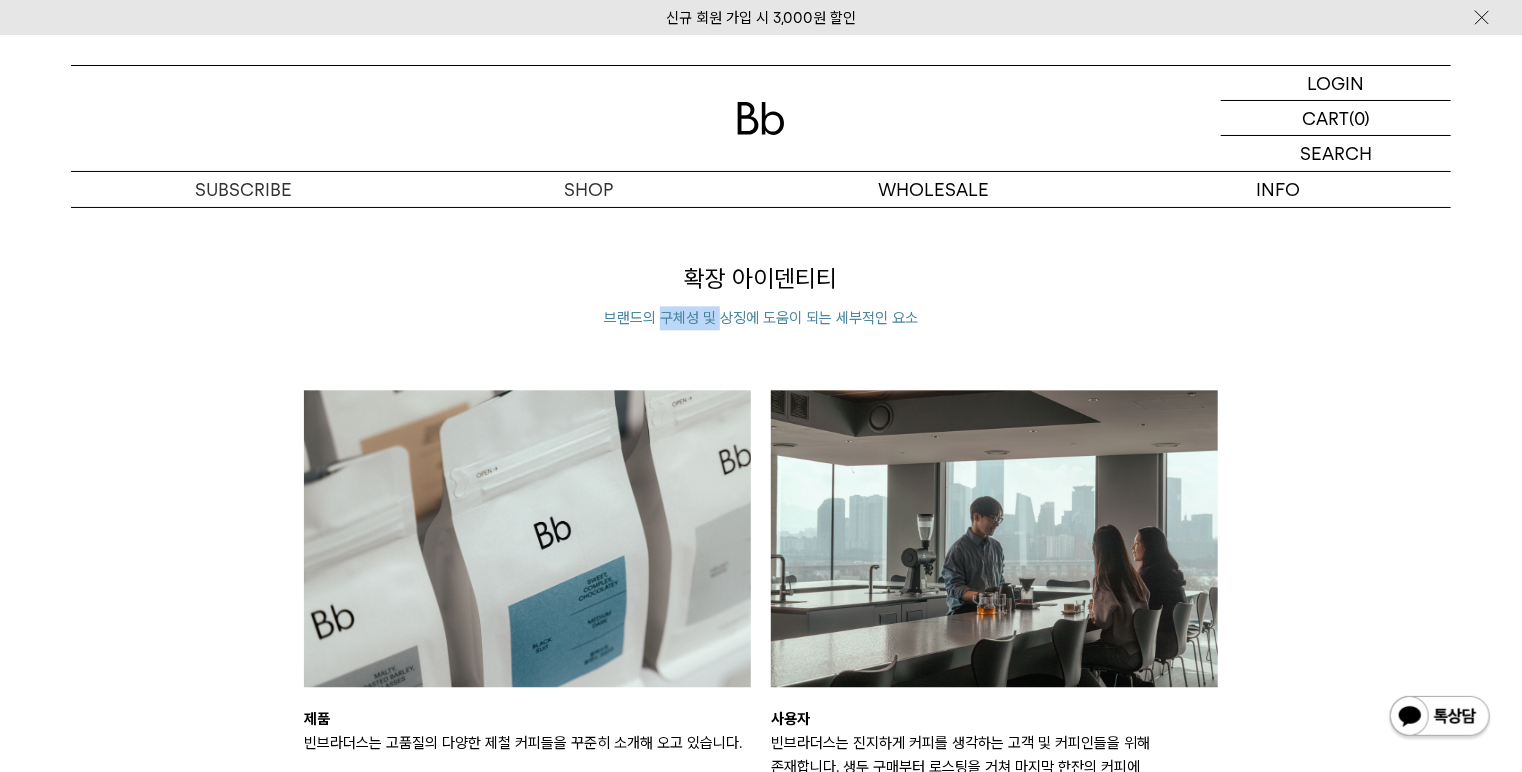 drag, startPoint x: 696, startPoint y: 287, endPoint x: 808, endPoint y: 298, distance: 112.53888 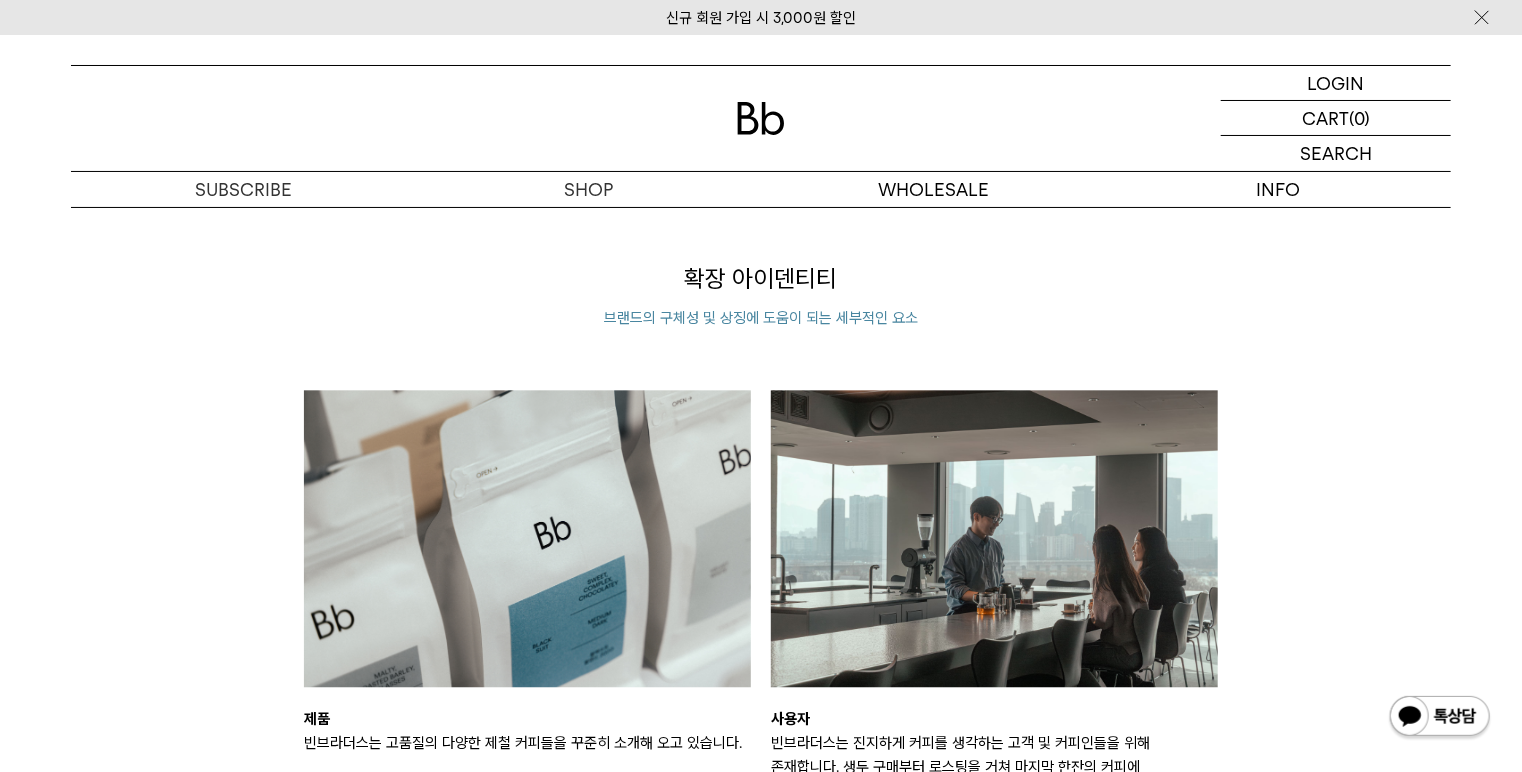 click on "브랜드의 구체성 및 상징에 도움이 되는 세부적인 요소" at bounding box center (760, 318) 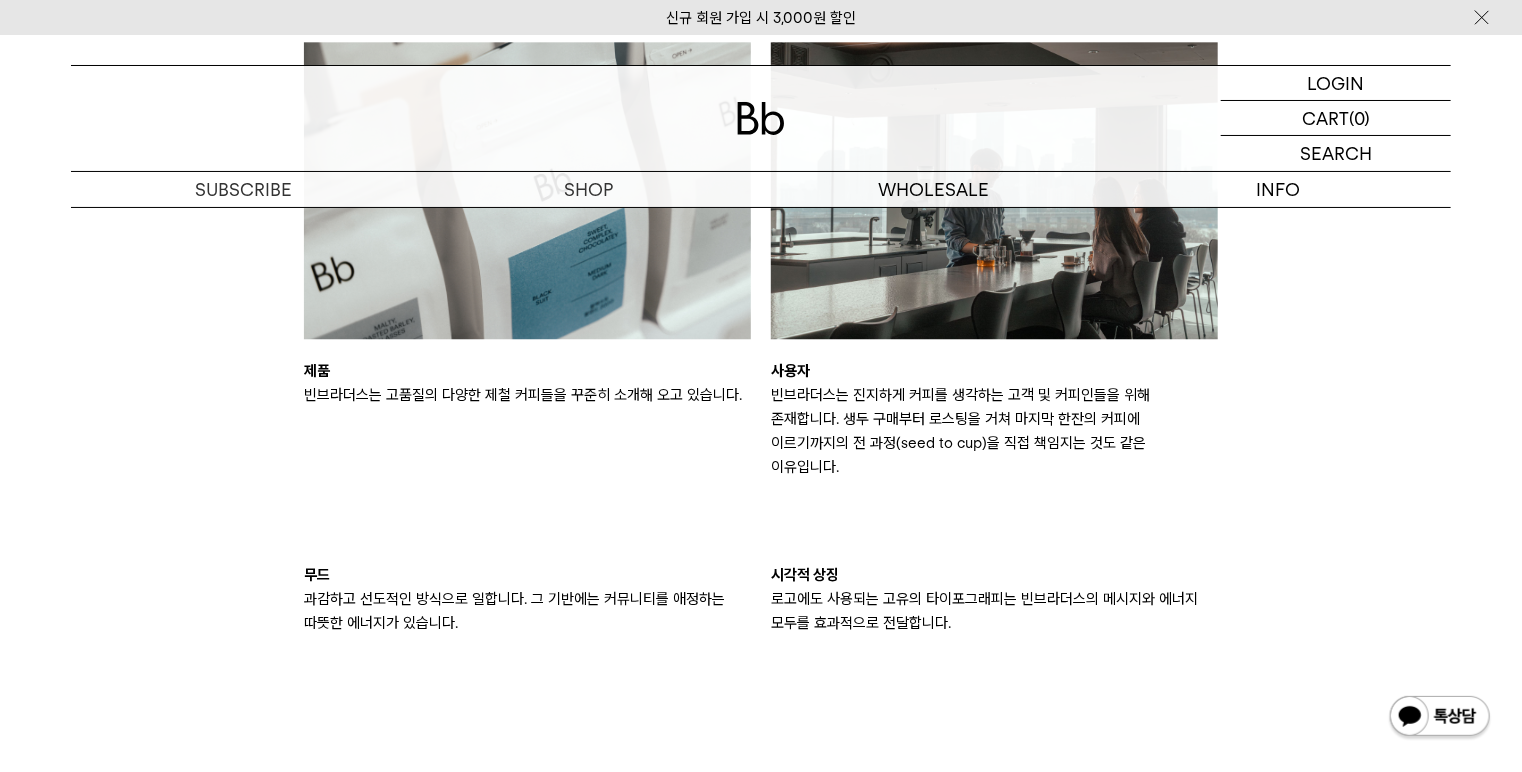 scroll, scrollTop: 2480, scrollLeft: 0, axis: vertical 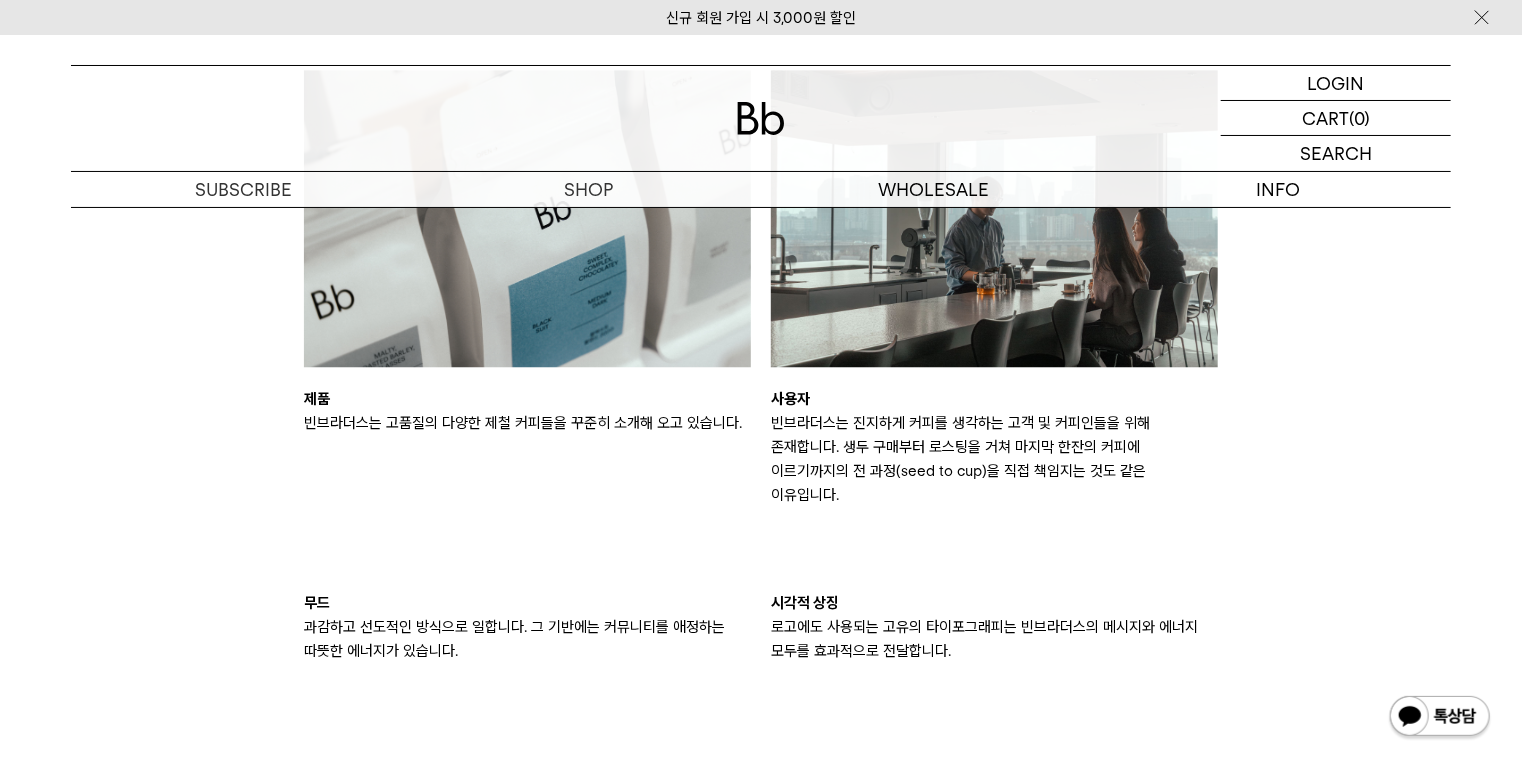 drag, startPoint x: 489, startPoint y: 402, endPoint x: 585, endPoint y: 440, distance: 103.24728 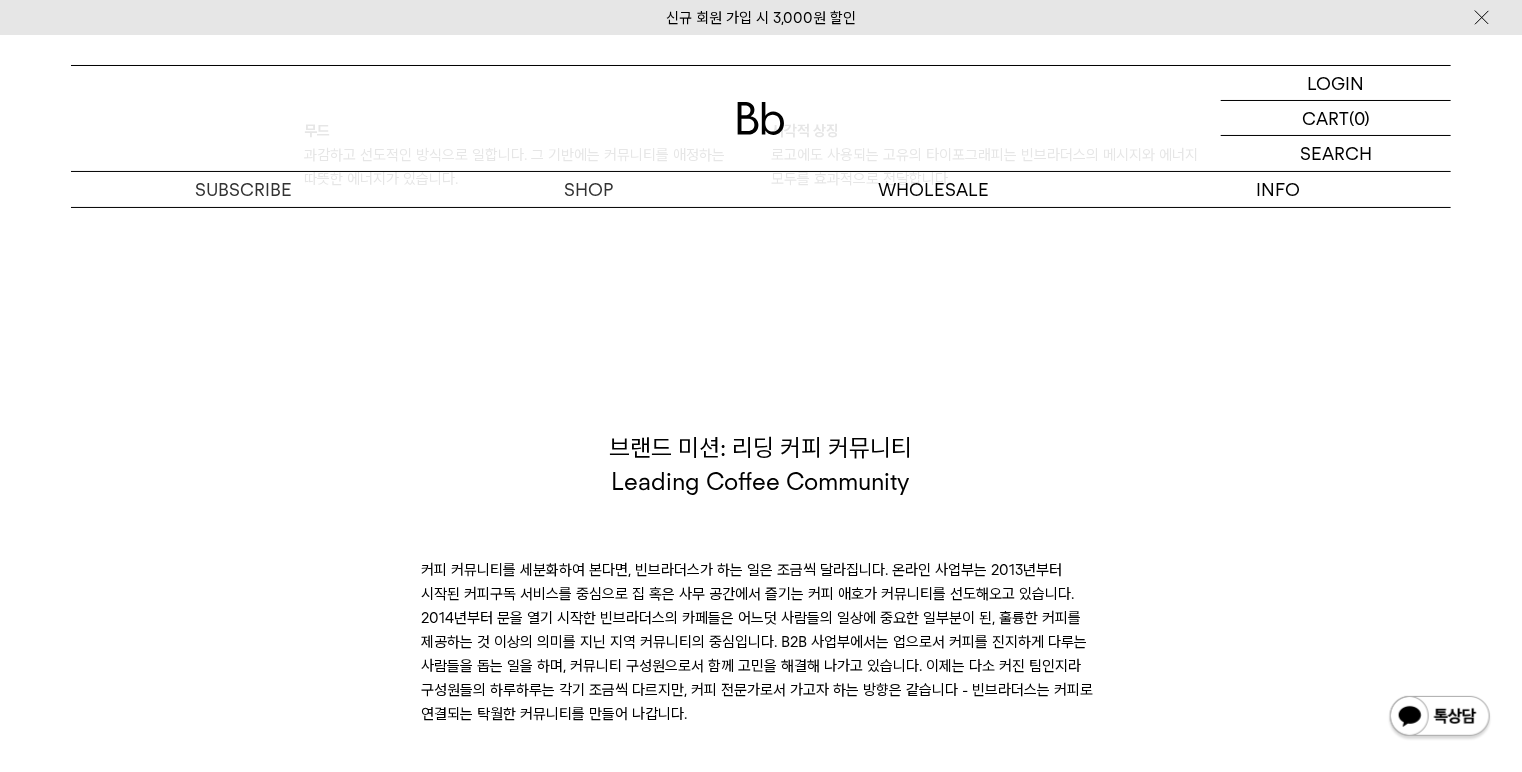 scroll, scrollTop: 3040, scrollLeft: 0, axis: vertical 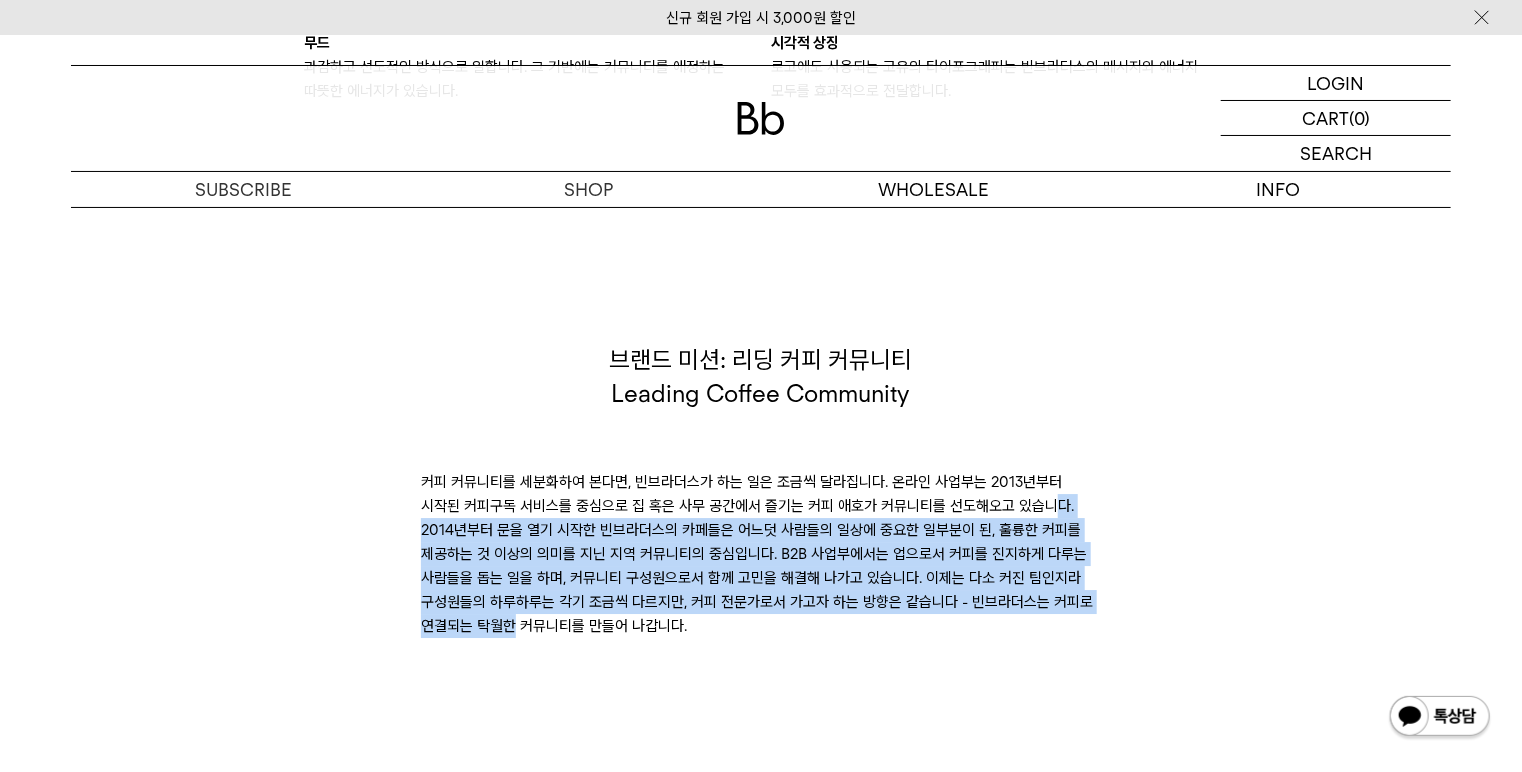 drag, startPoint x: 710, startPoint y: 452, endPoint x: 802, endPoint y: 563, distance: 144.17004 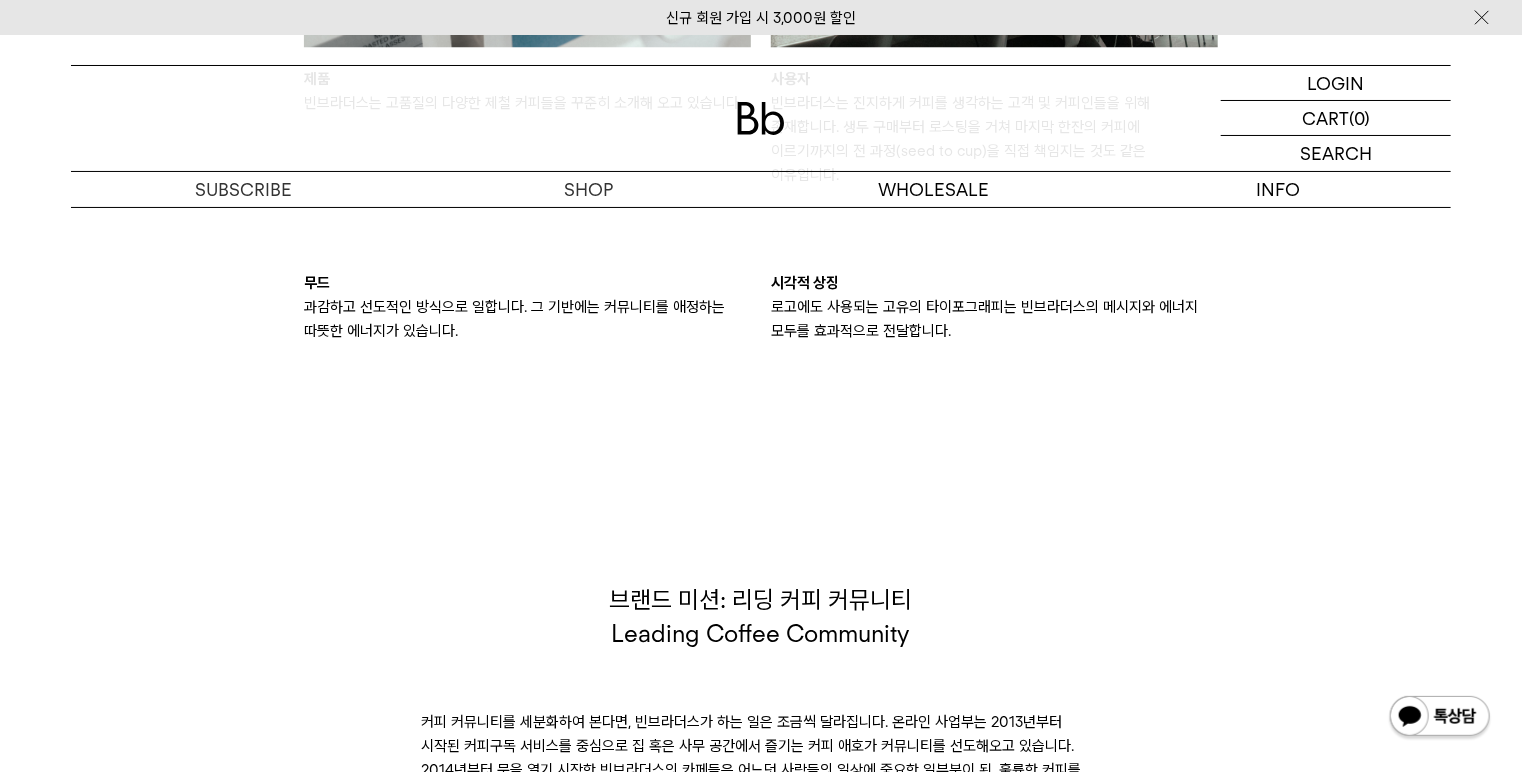 scroll, scrollTop: 2960, scrollLeft: 0, axis: vertical 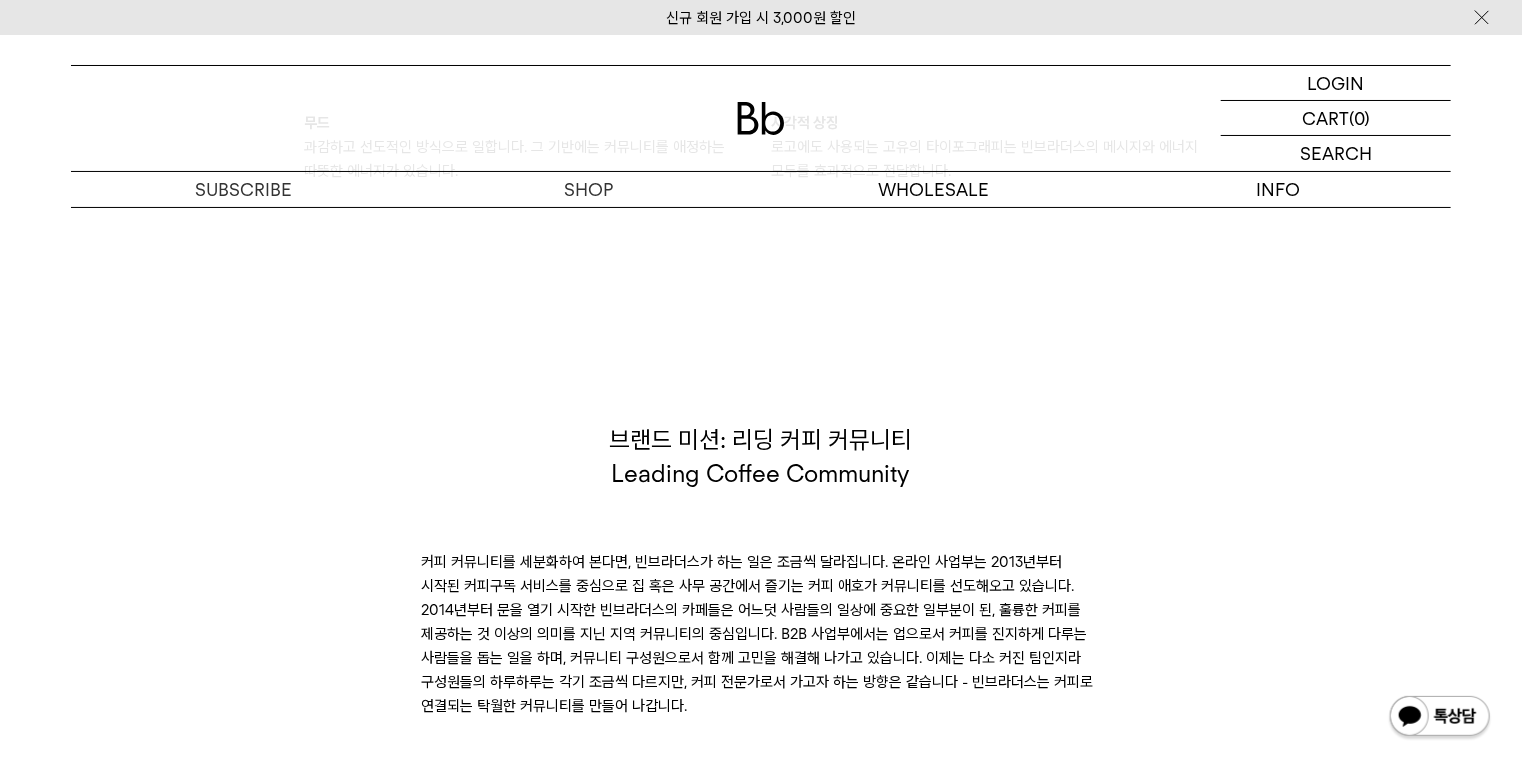 drag, startPoint x: 636, startPoint y: 657, endPoint x: 596, endPoint y: 400, distance: 260.0942 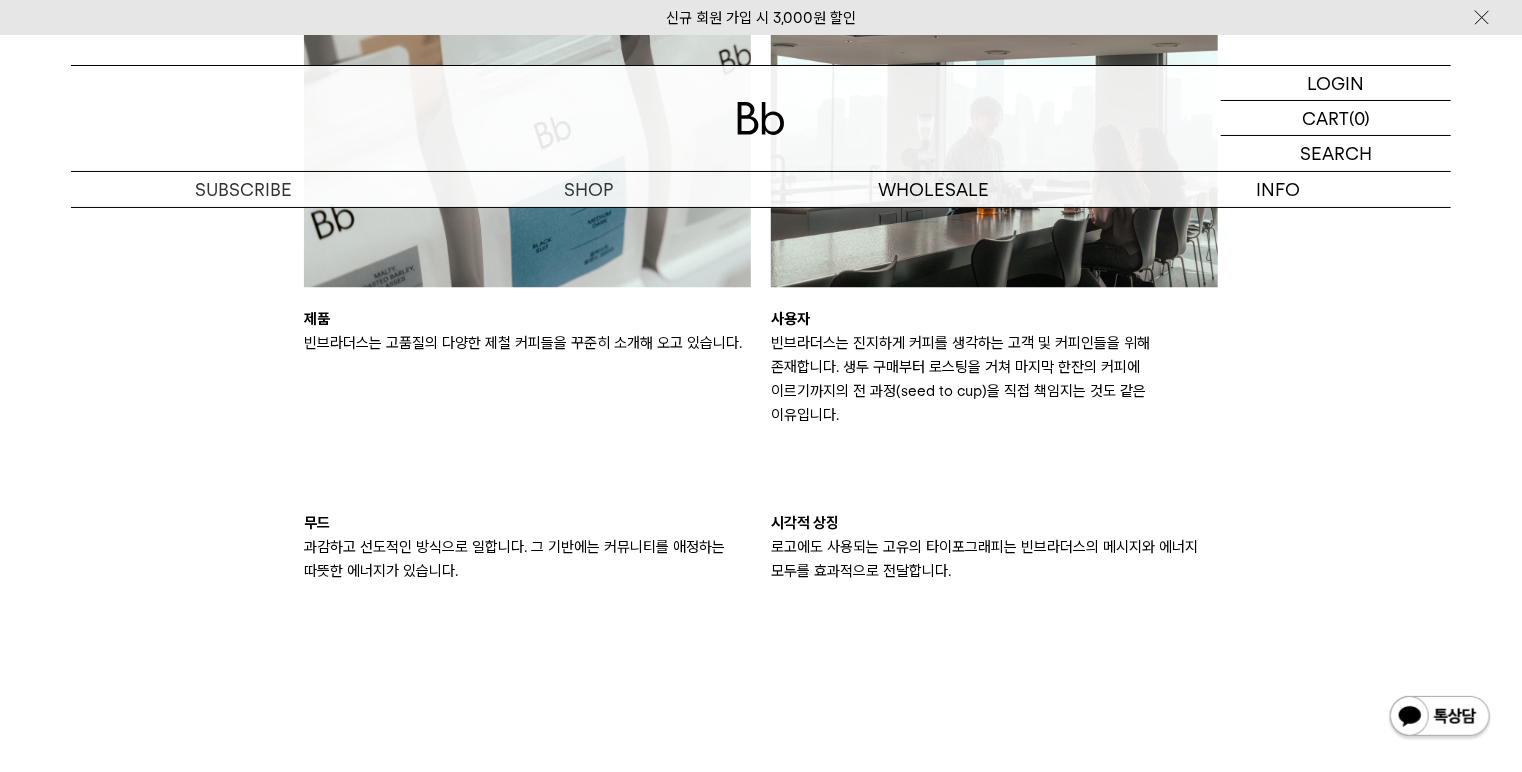scroll, scrollTop: 2560, scrollLeft: 0, axis: vertical 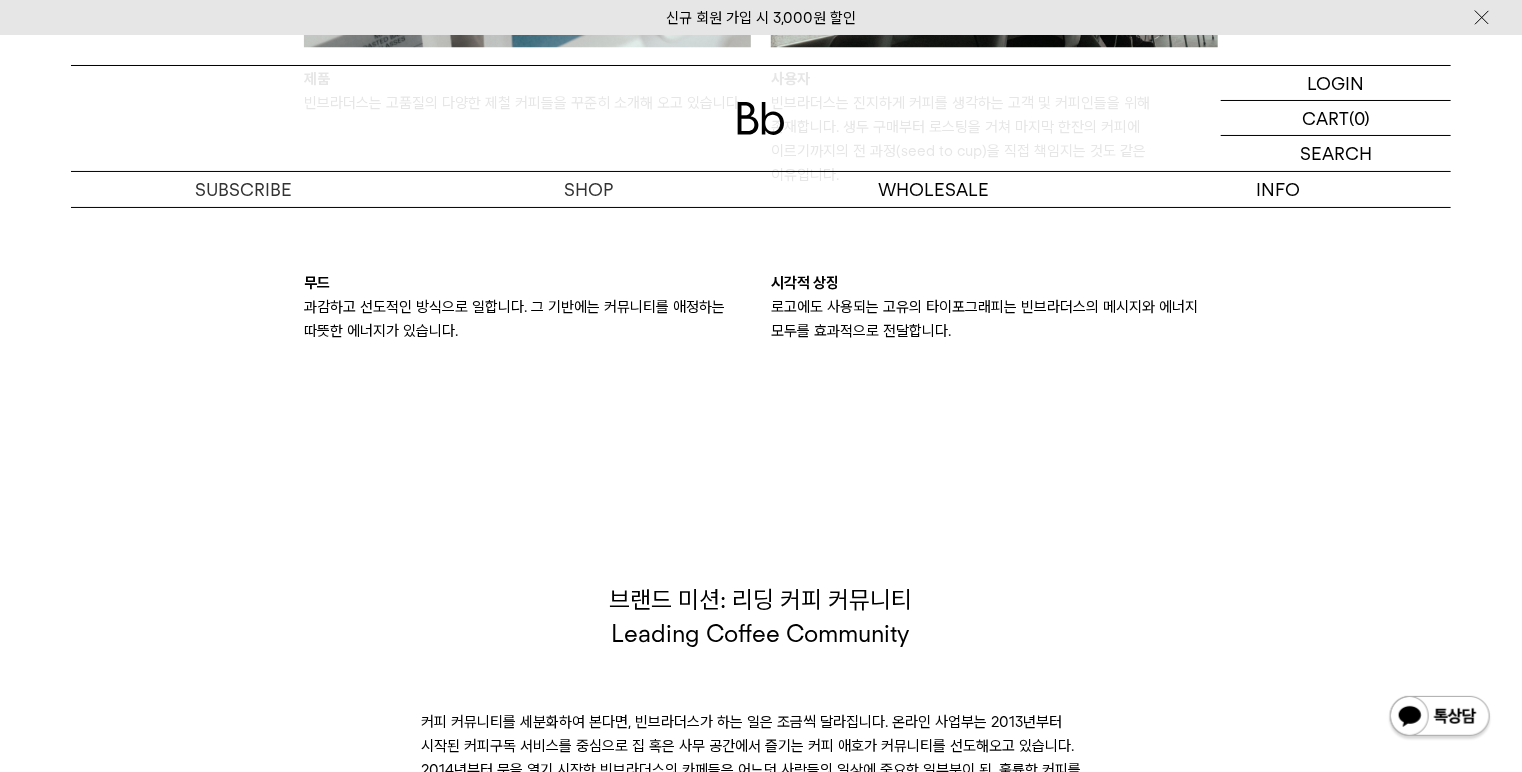 click on "브랜드 미션: 리딩 커피 커뮤니티
Leading Coffee Community" at bounding box center (761, 730) 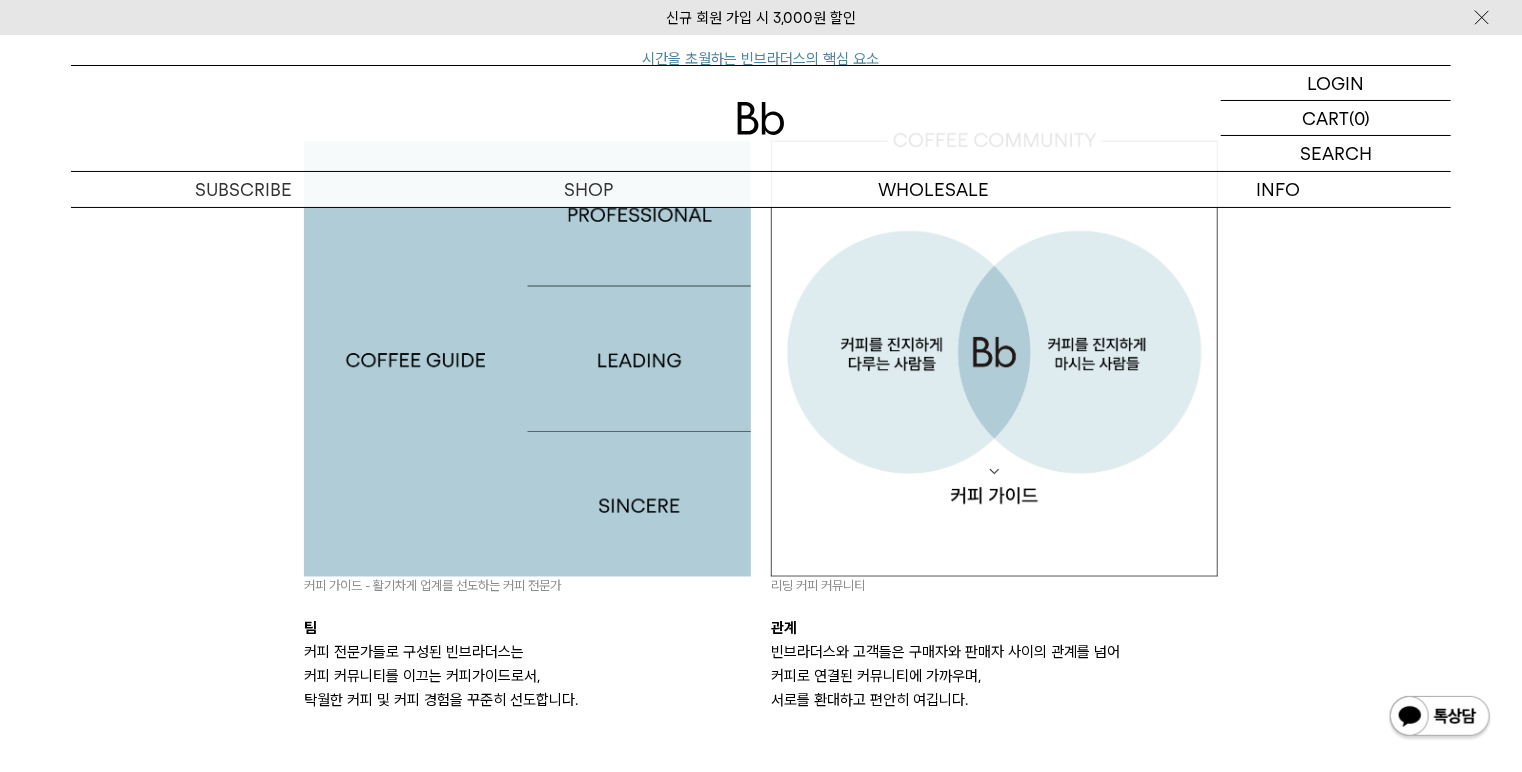 scroll, scrollTop: 1600, scrollLeft: 0, axis: vertical 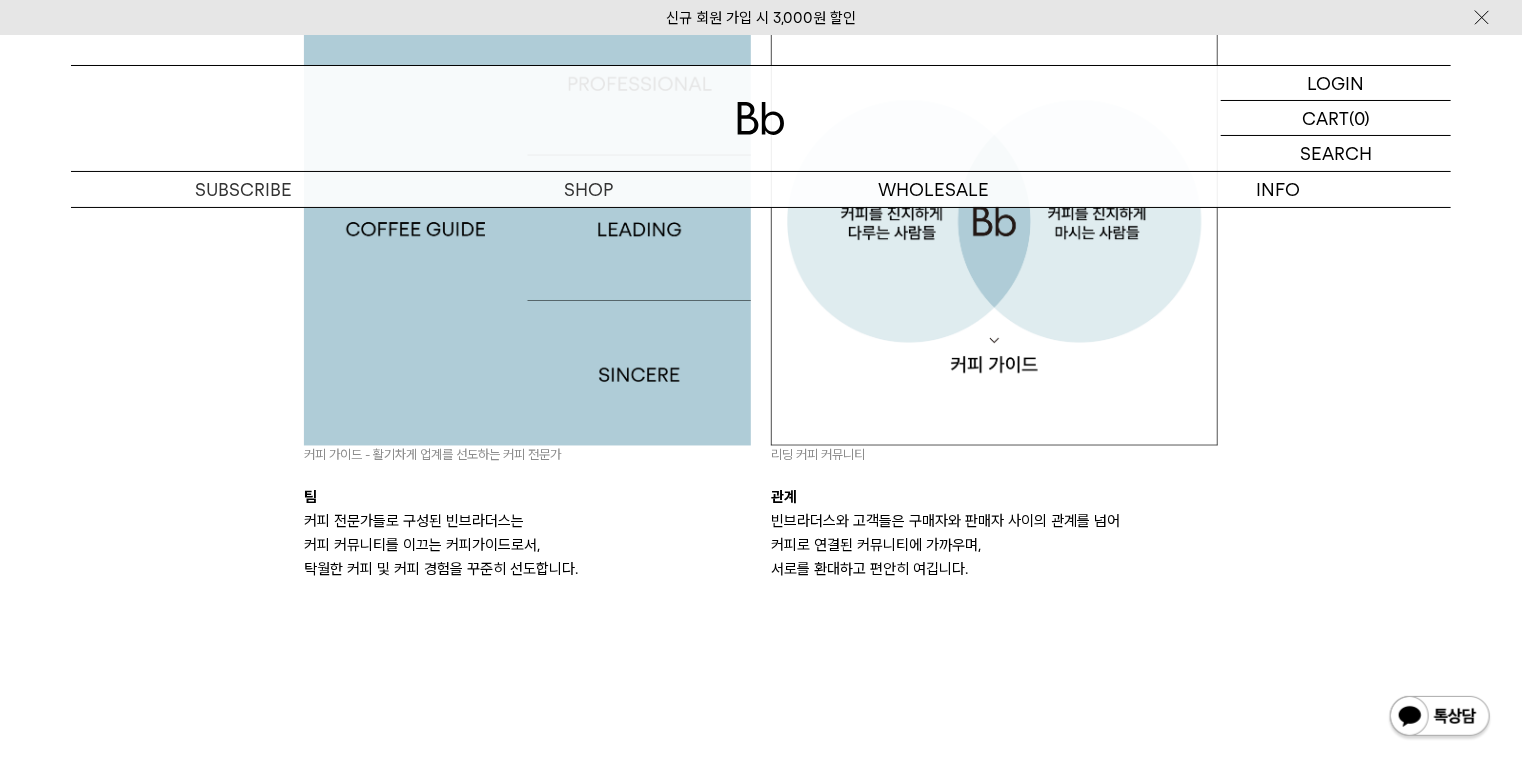 drag, startPoint x: 919, startPoint y: 523, endPoint x: 940, endPoint y: 557, distance: 39.962482 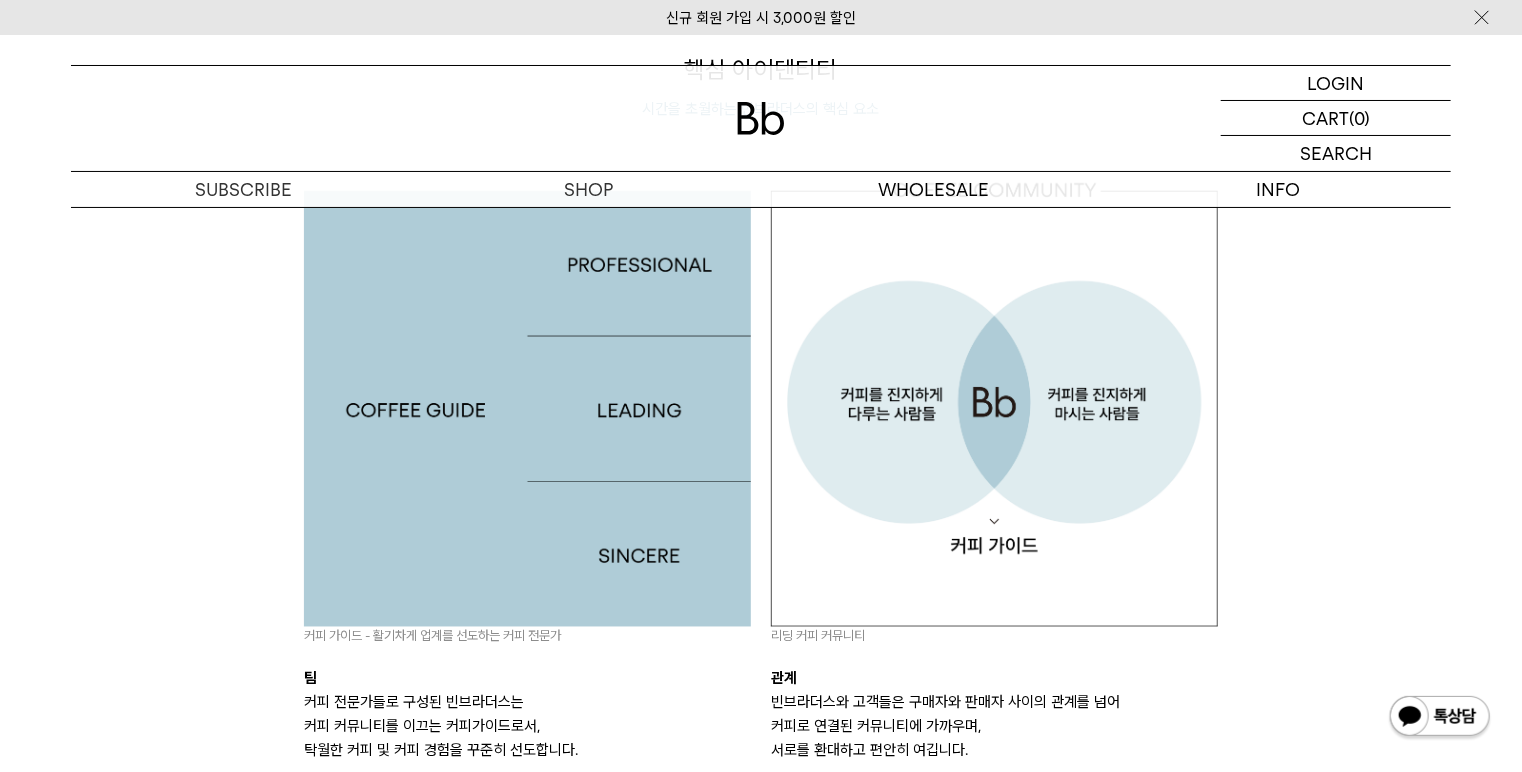 scroll, scrollTop: 1440, scrollLeft: 0, axis: vertical 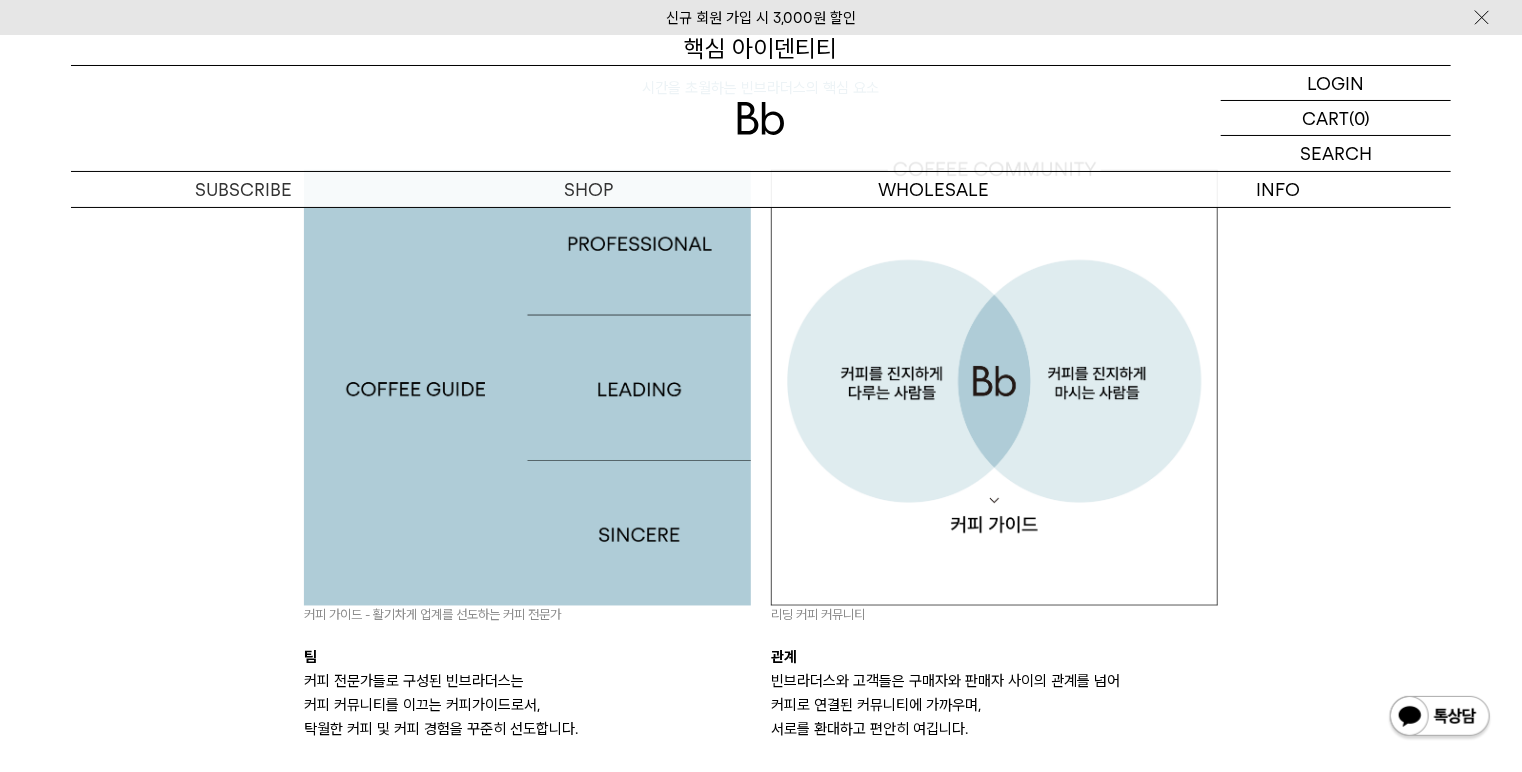 click on "빈브라더스와 고객들은 구매자와 판매자 사이의 관계를 넘어
커피로 연결된 커뮤니티에 가까우며,
서로를 환대하고 편안히 여깁니다." at bounding box center (994, 706) 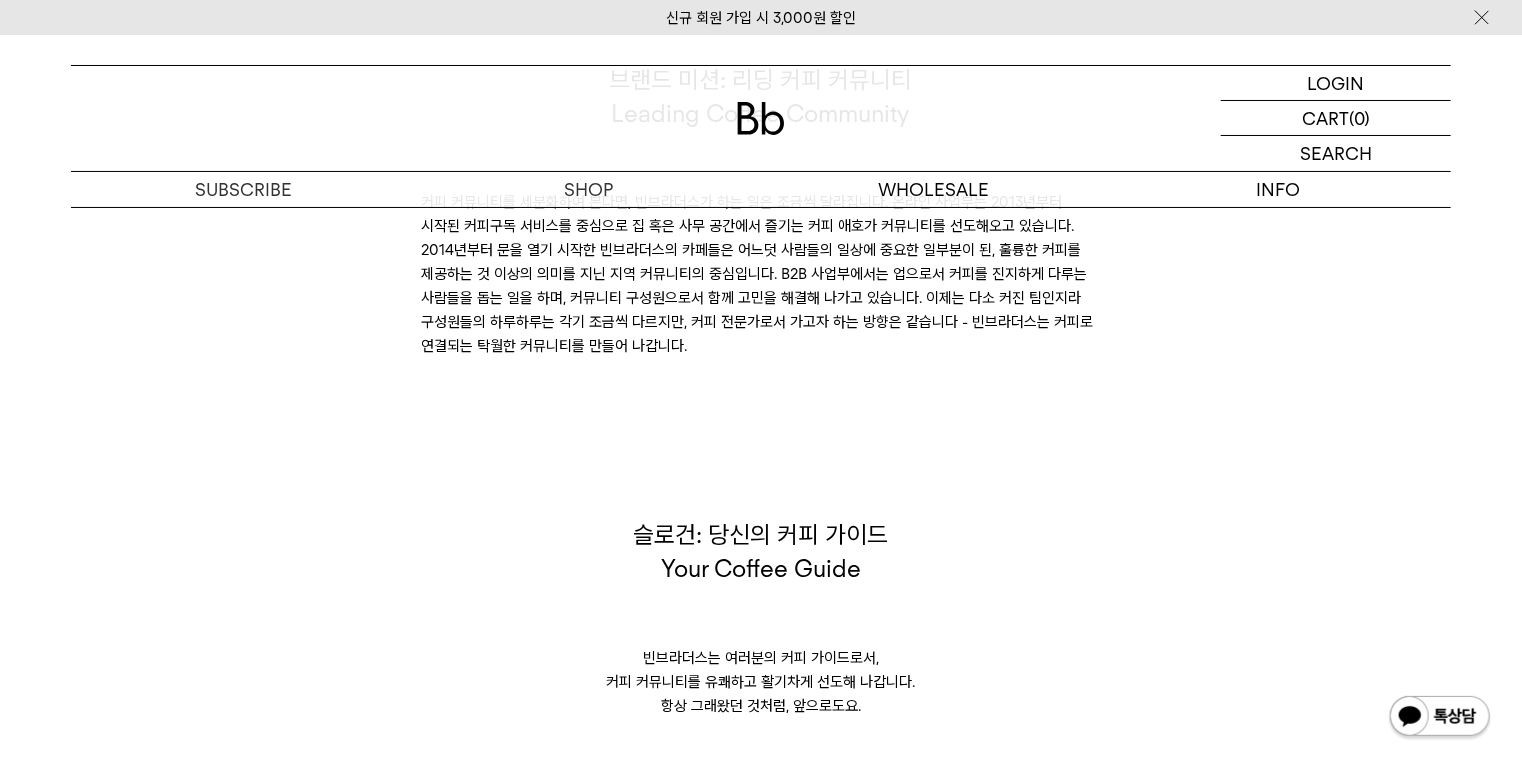 scroll, scrollTop: 3200, scrollLeft: 0, axis: vertical 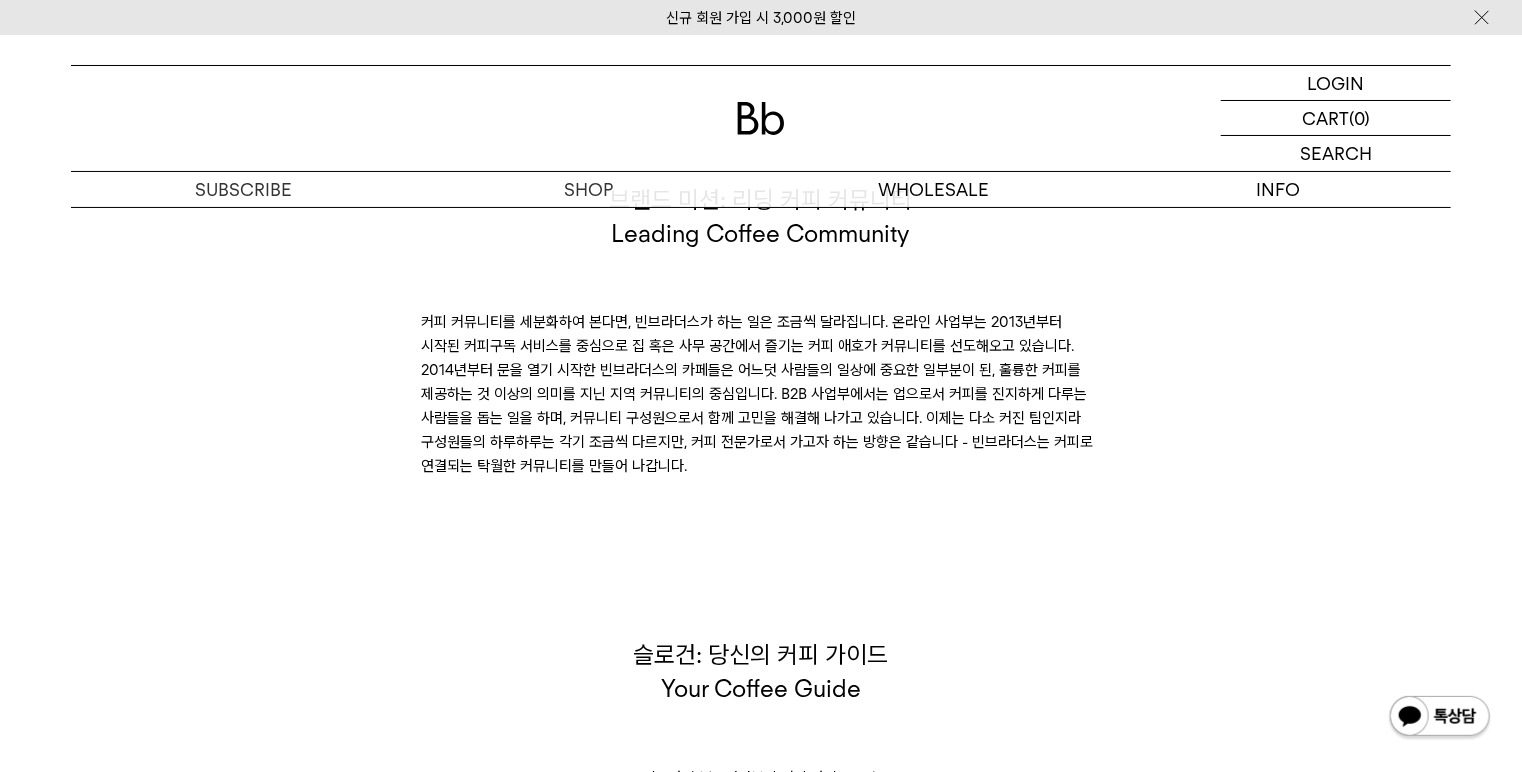 drag, startPoint x: 904, startPoint y: 371, endPoint x: 1047, endPoint y: 418, distance: 150.52574 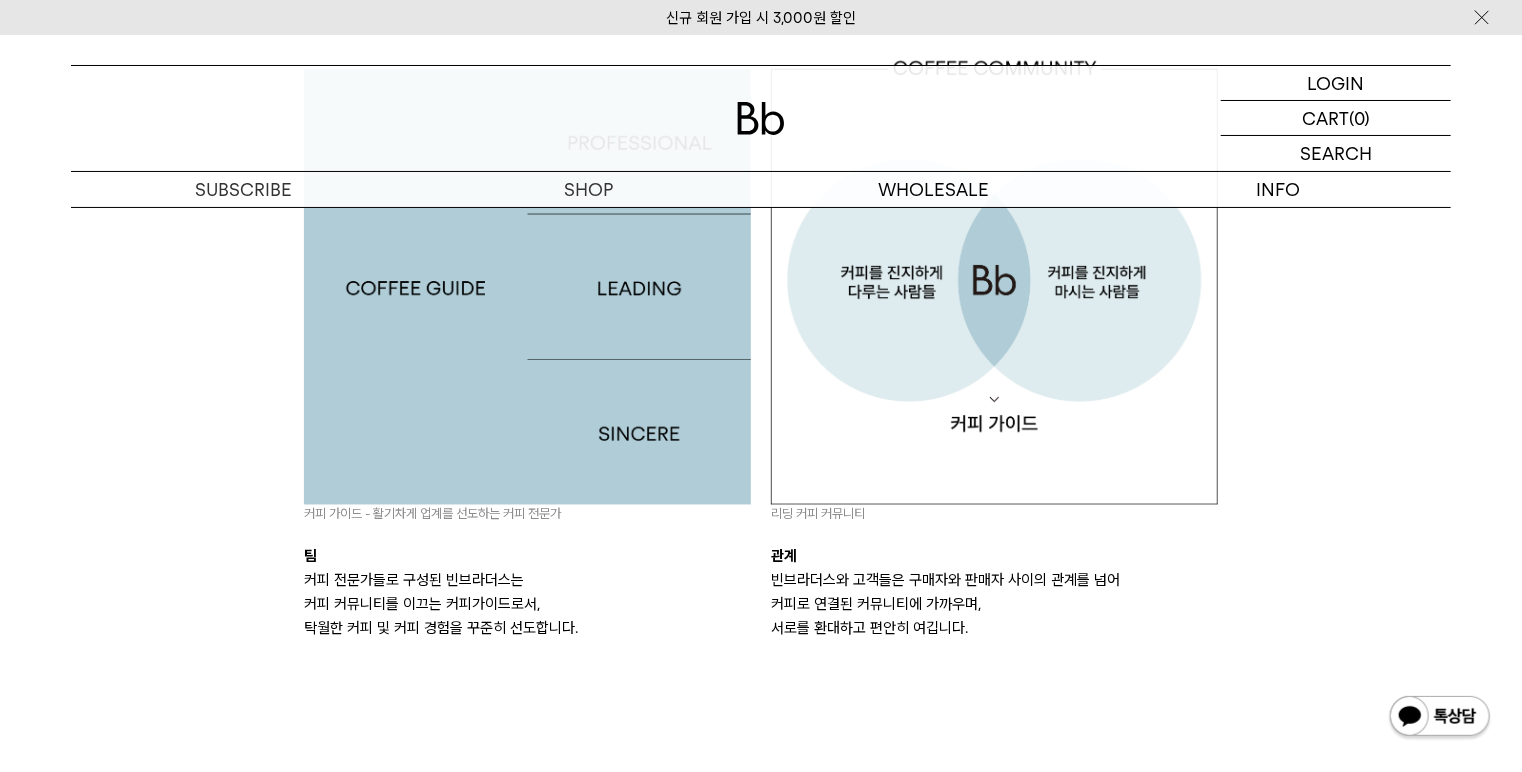 scroll, scrollTop: 1520, scrollLeft: 0, axis: vertical 